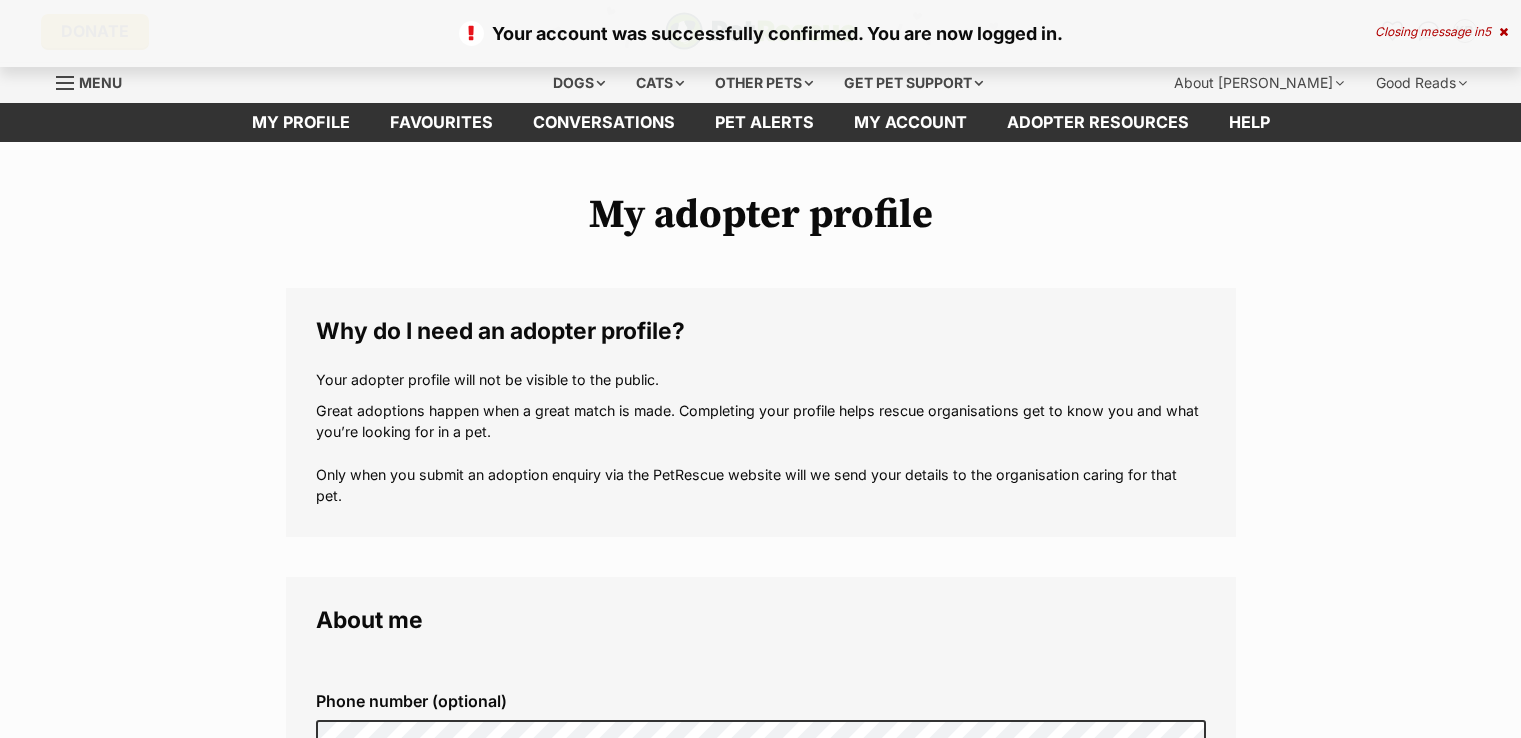 scroll, scrollTop: 0, scrollLeft: 0, axis: both 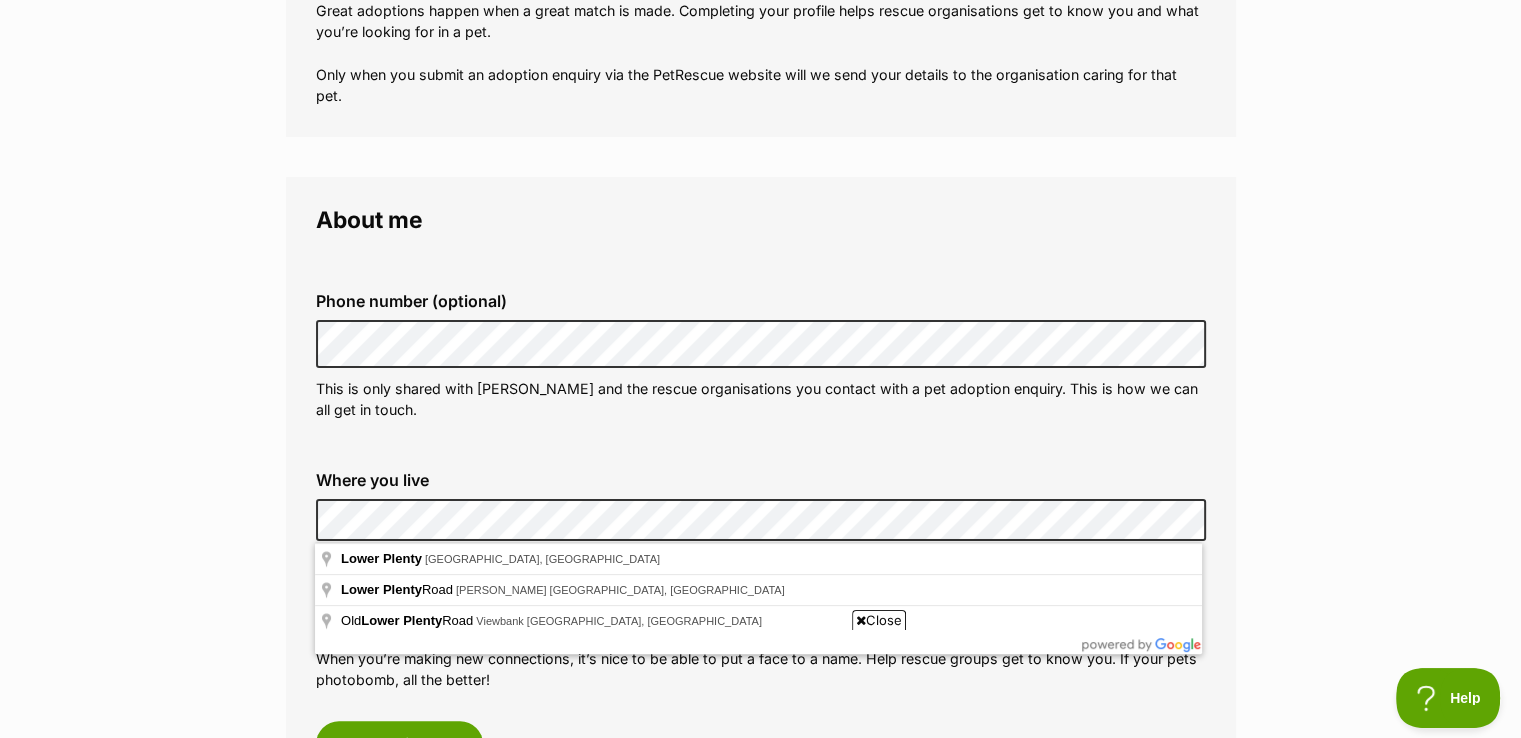 click on "Where you live
Address line 1 (optional)
Address line 2 (optional)
Suburb (optional)
State
Postcode
Enter your postcode, or start typing the suburb and select the relevant location." at bounding box center (761, 522) 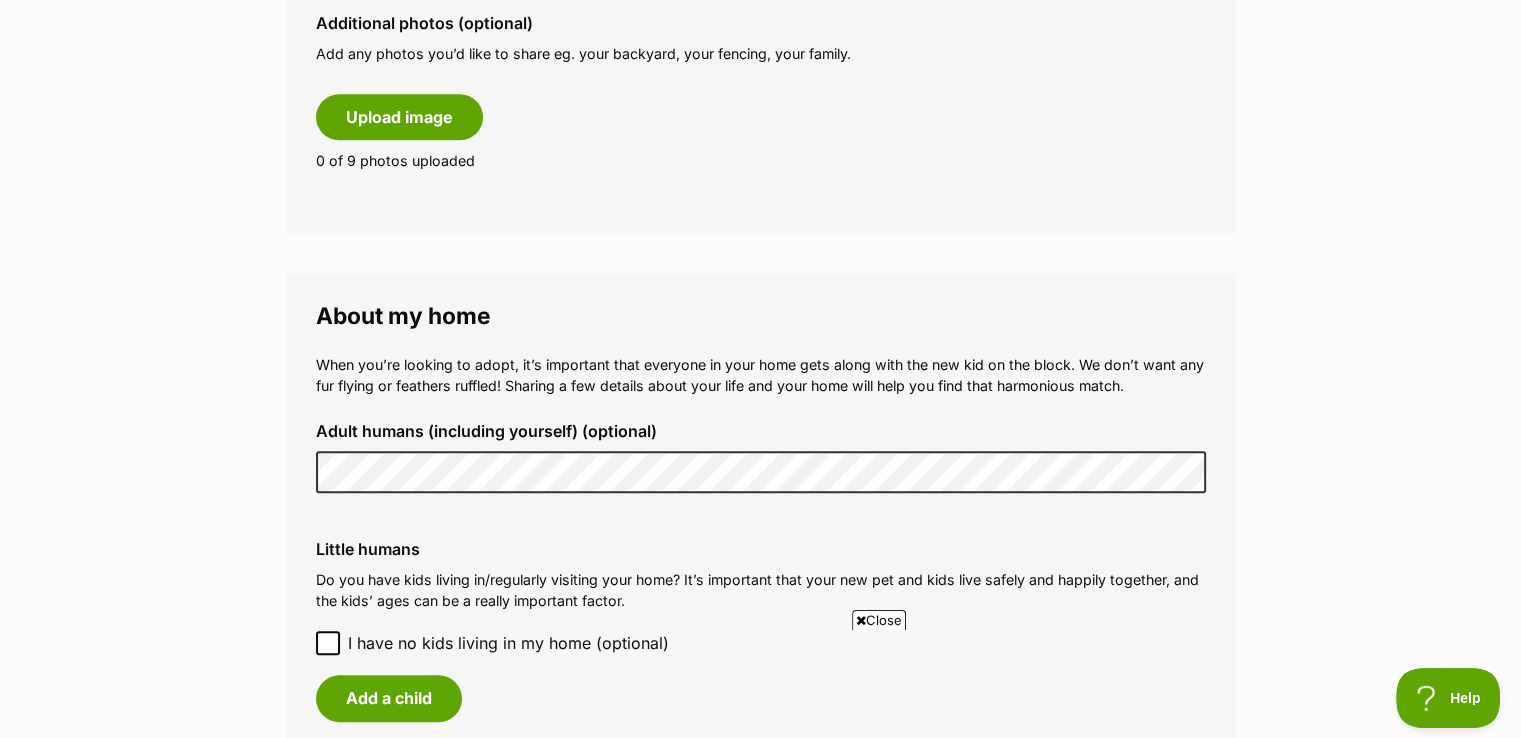 scroll, scrollTop: 1300, scrollLeft: 0, axis: vertical 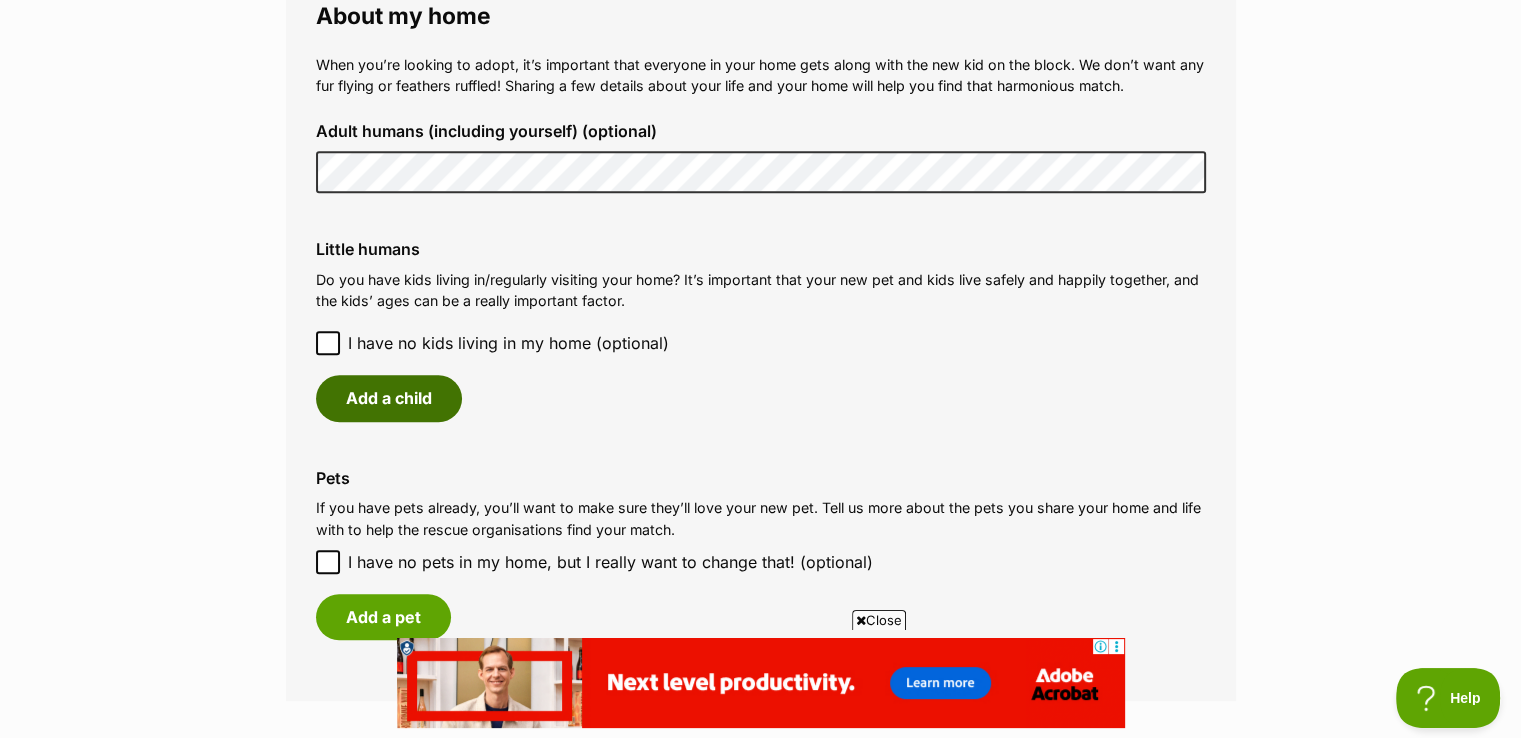 click on "Add a child" at bounding box center (389, 398) 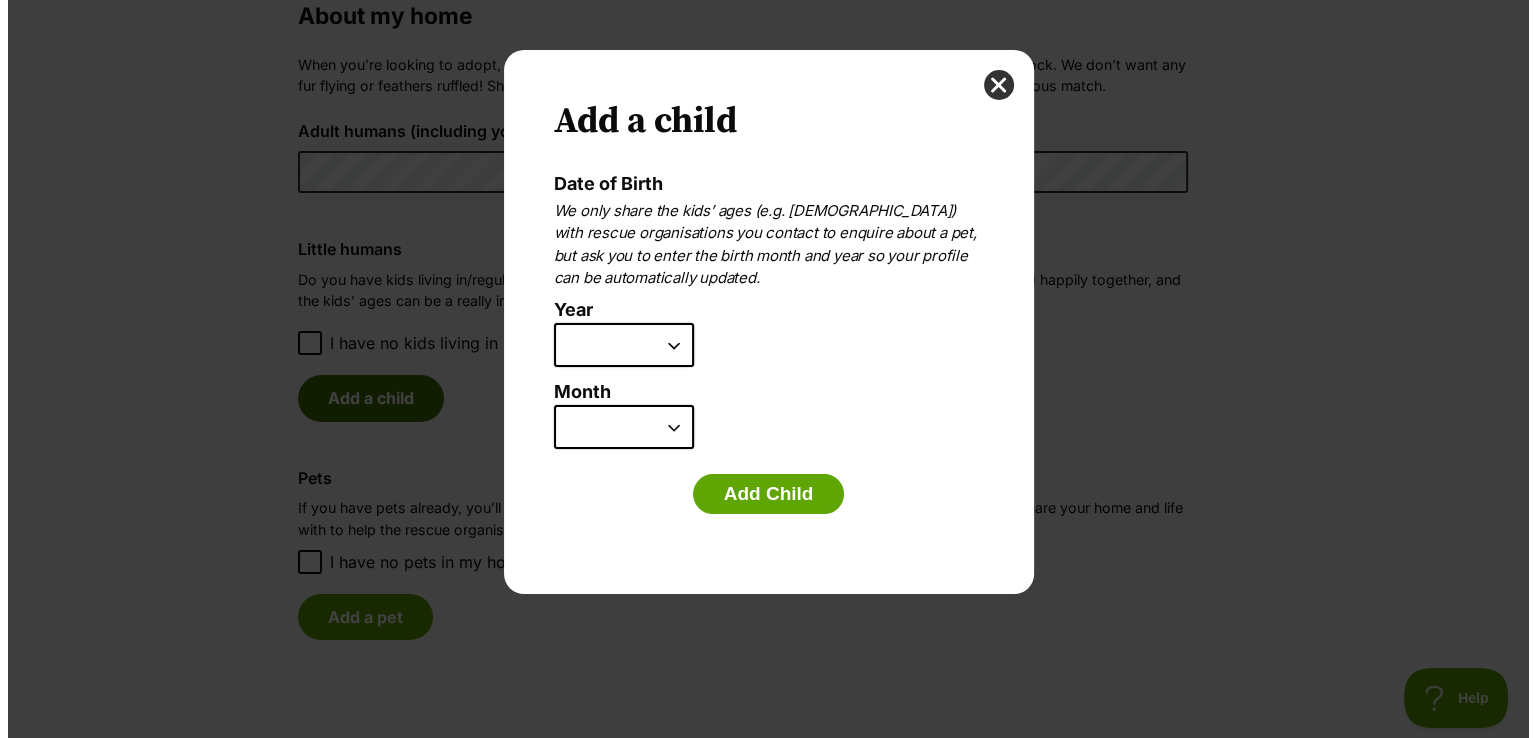 scroll, scrollTop: 0, scrollLeft: 0, axis: both 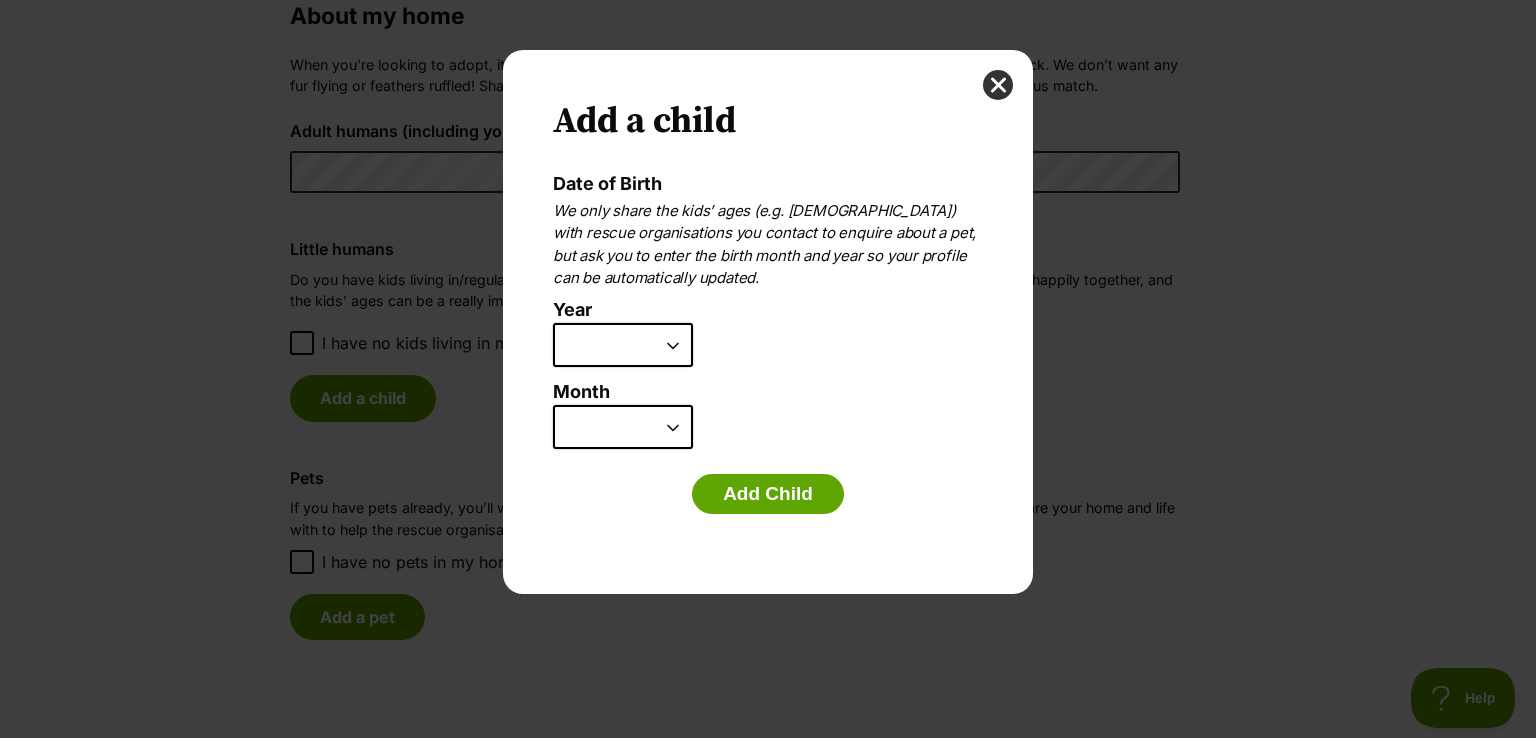 click on "2025
2024
2023
2022
2021
2020
2019
2018
2017
2016
2015
2014
2013
2012
2011
2010
2009
2008
2007" at bounding box center [623, 345] 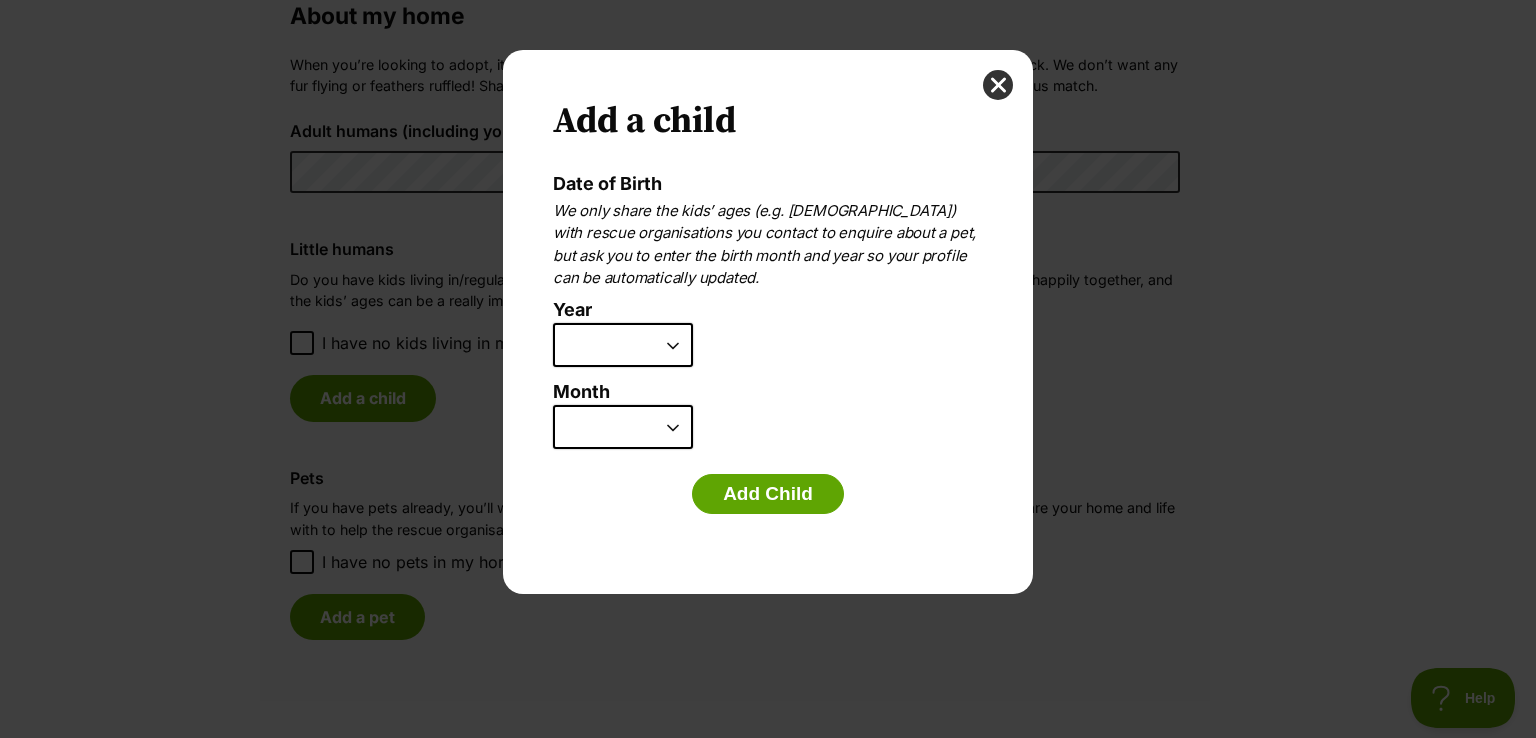 select on "2016" 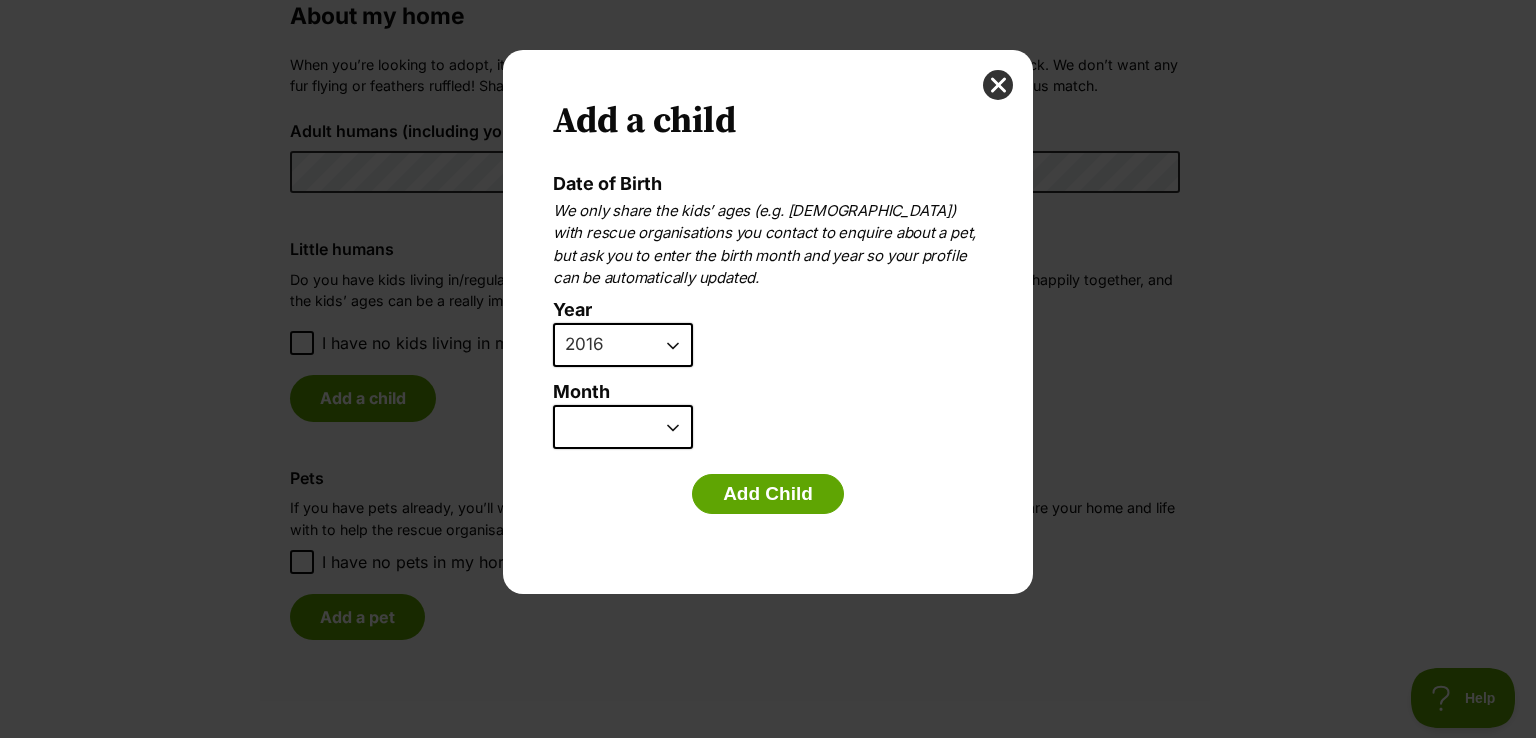 click on "2025
2024
2023
2022
2021
2020
2019
2018
2017
2016
2015
2014
2013
2012
2011
2010
2009
2008
2007" at bounding box center [623, 345] 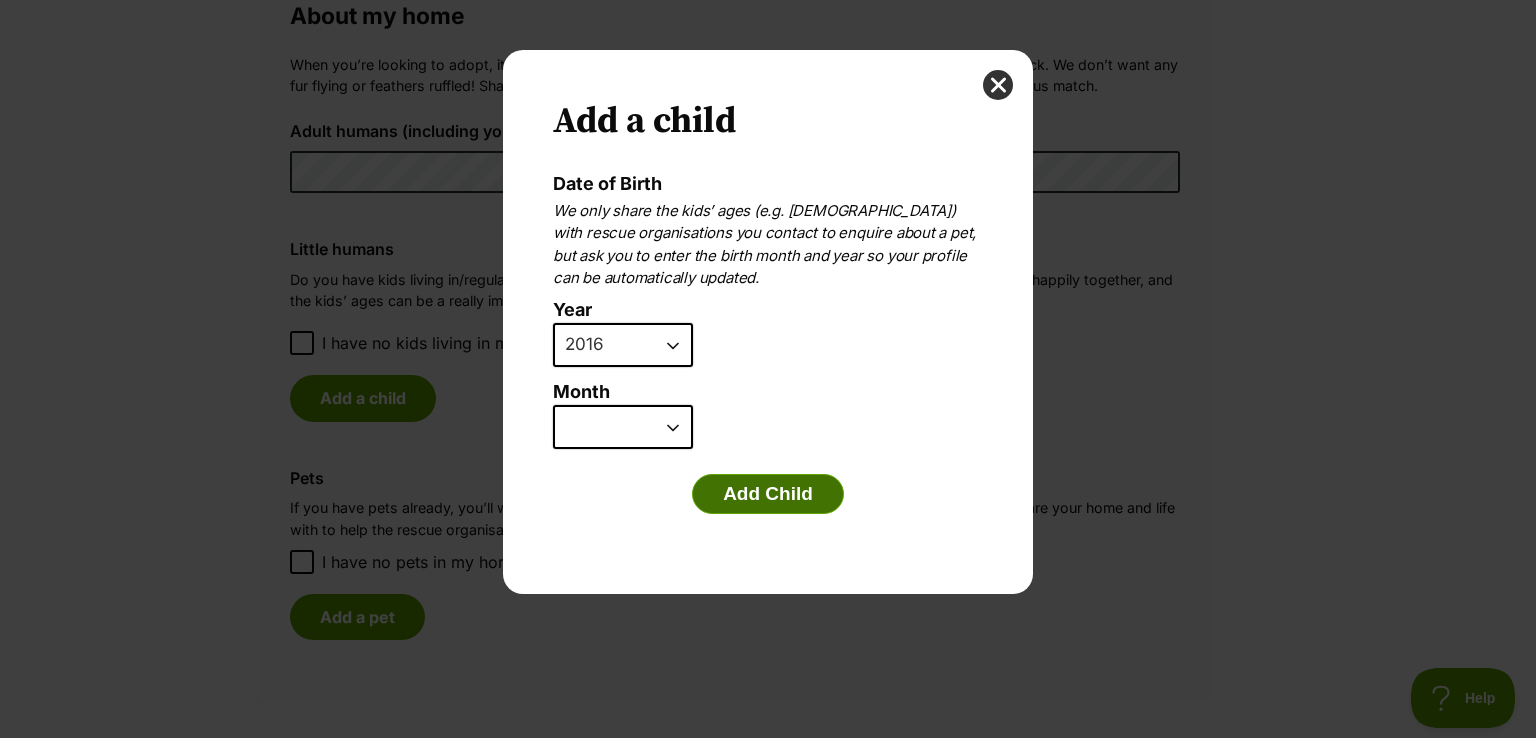 click on "Add Child" at bounding box center (768, 494) 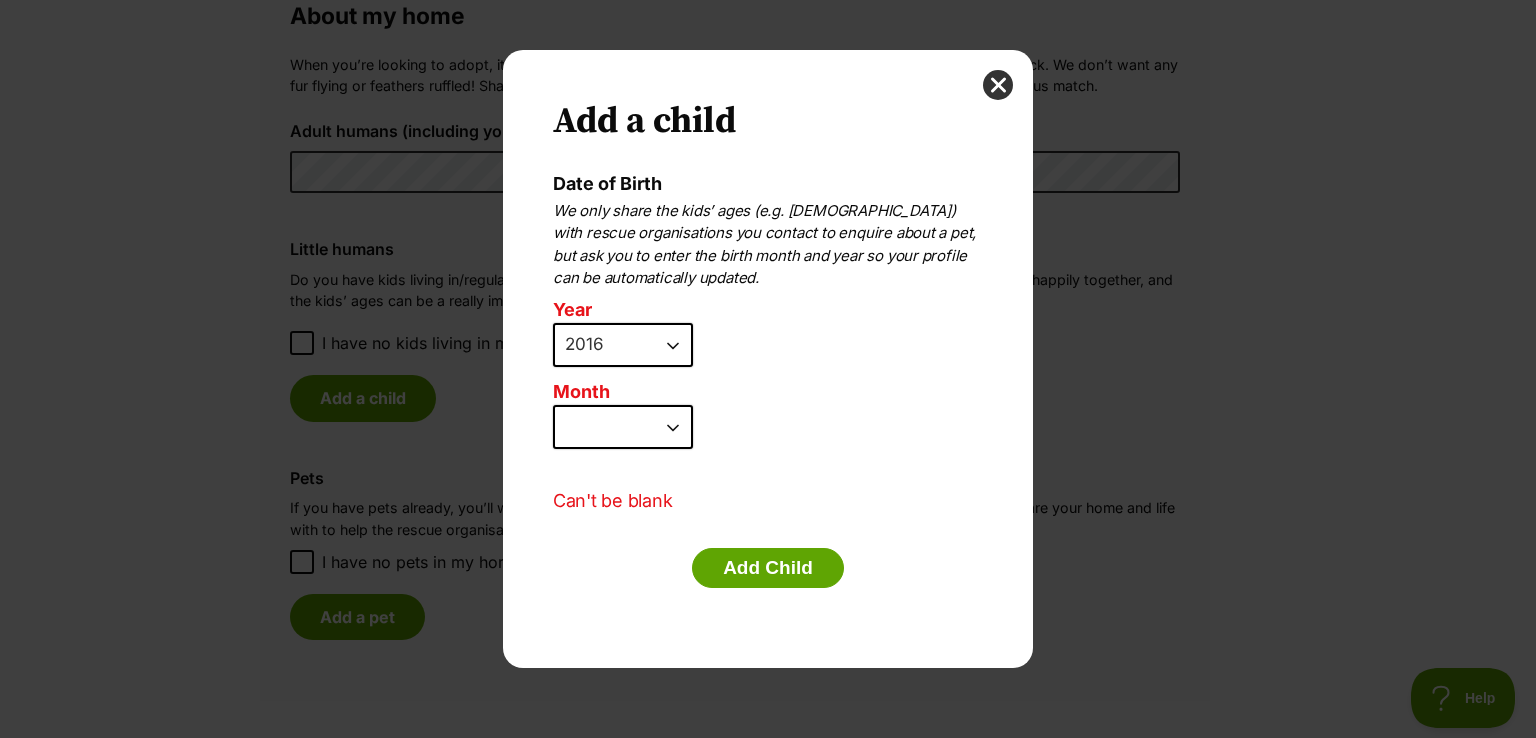 click on "January
February
March
April
May
June
July
August
September
October
November
December" at bounding box center [623, 427] 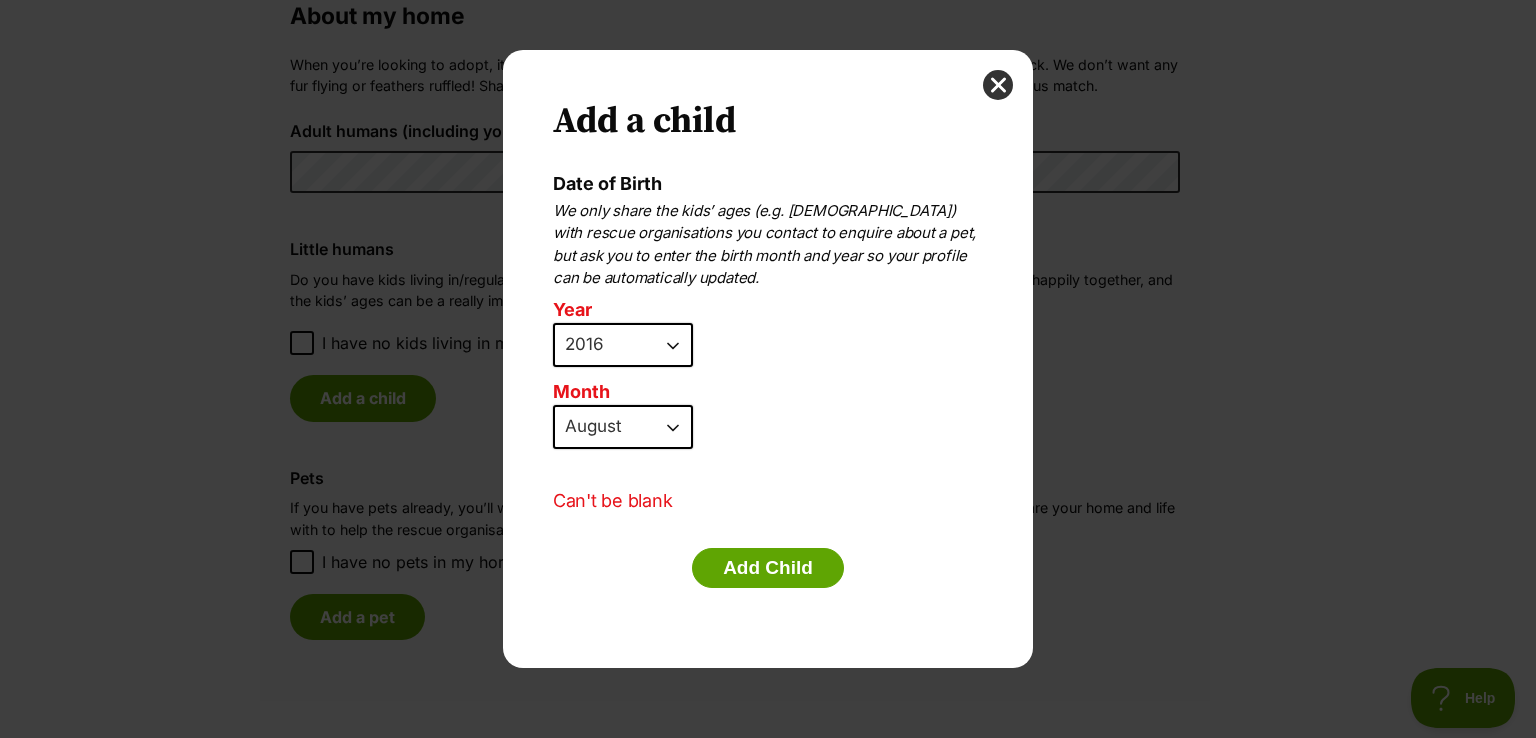 click on "January
February
March
April
May
June
July
August
September
October
November
December" at bounding box center (623, 427) 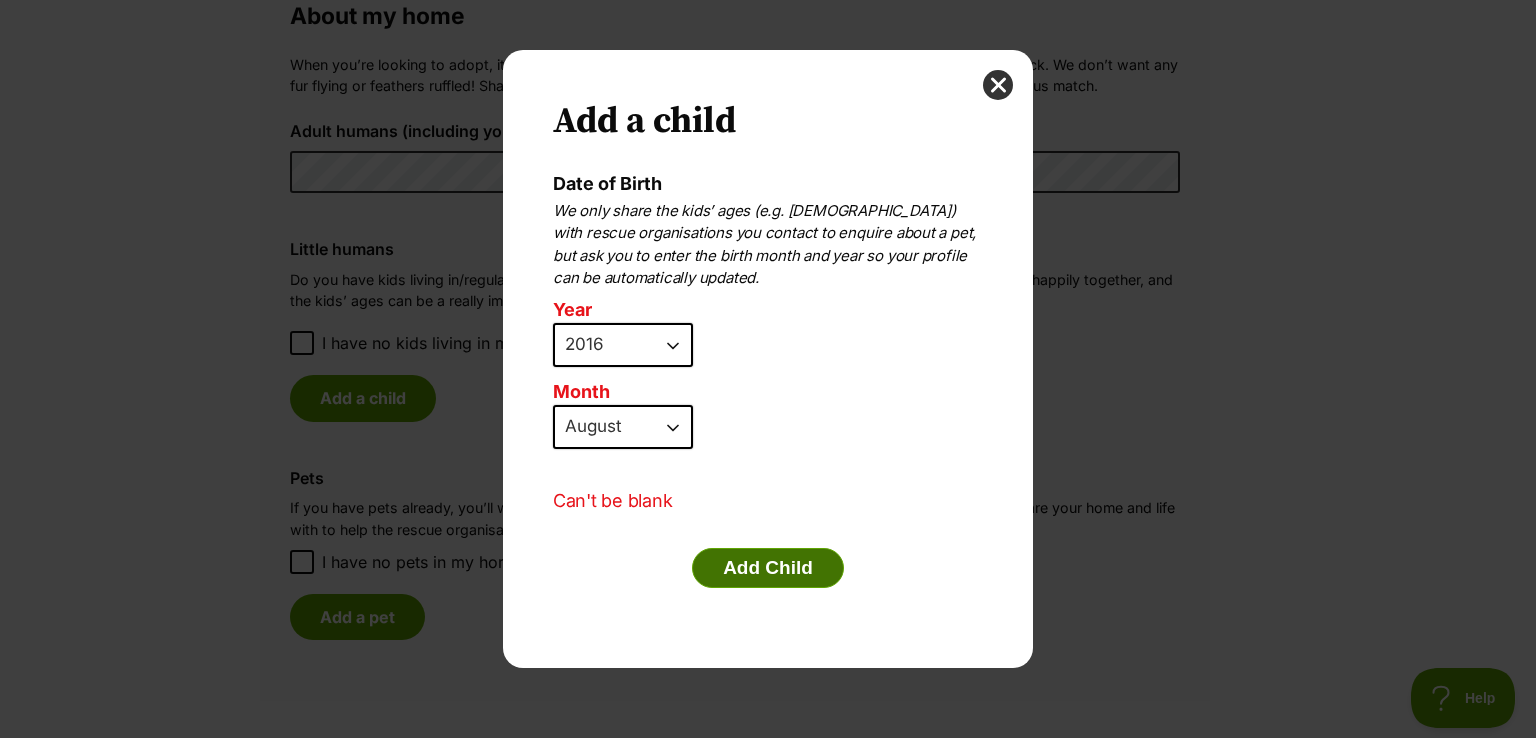 click on "Add Child" at bounding box center [768, 568] 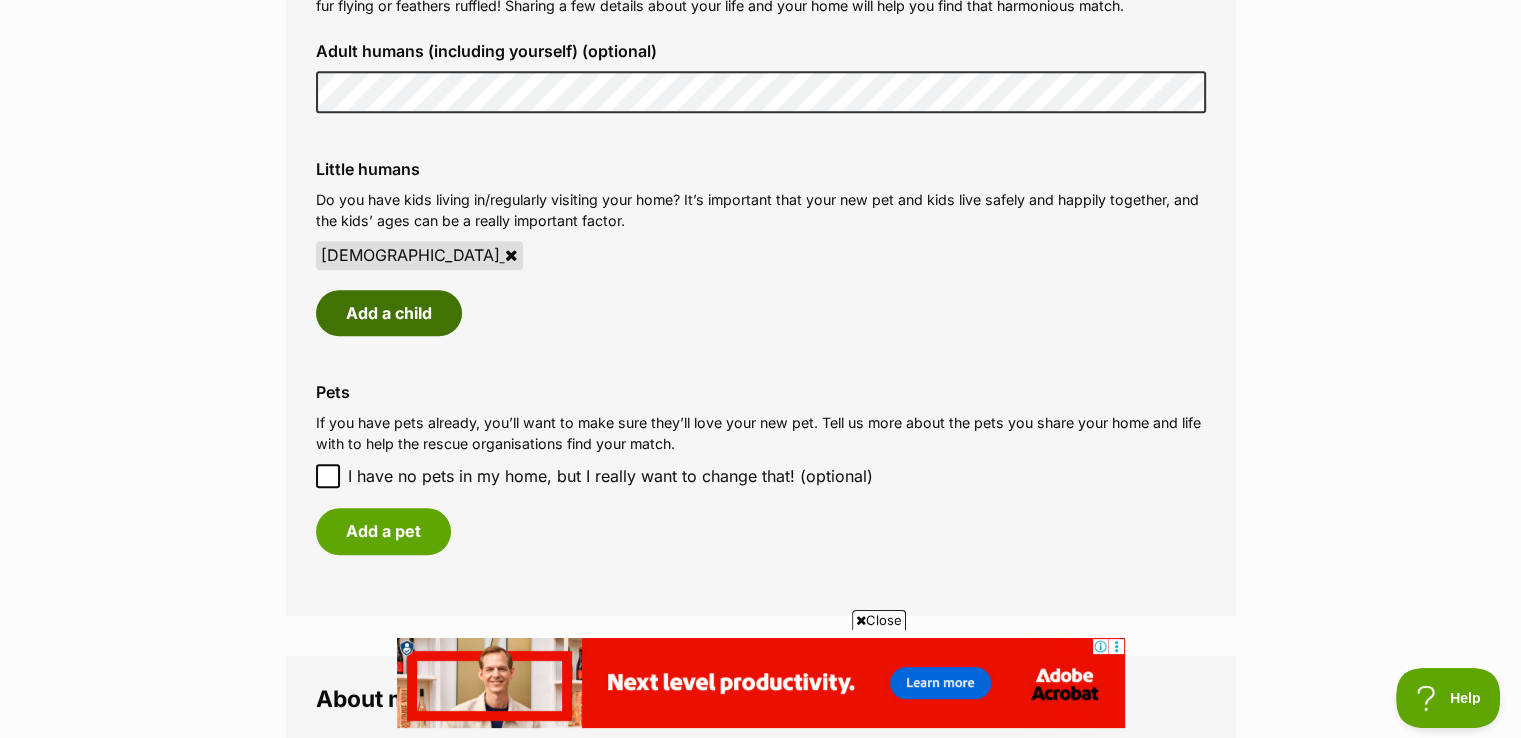 scroll, scrollTop: 1600, scrollLeft: 0, axis: vertical 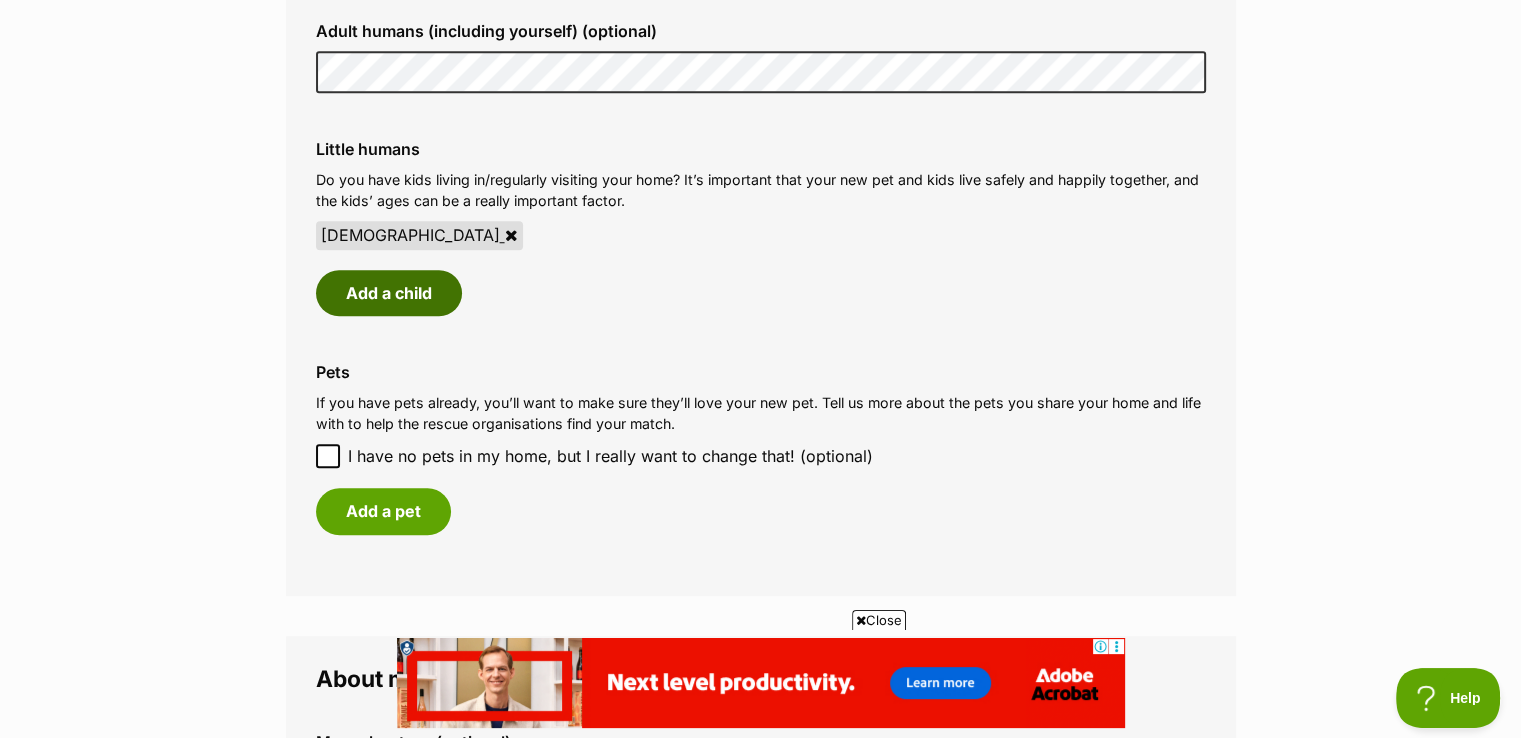click on "Add a child" at bounding box center [389, 293] 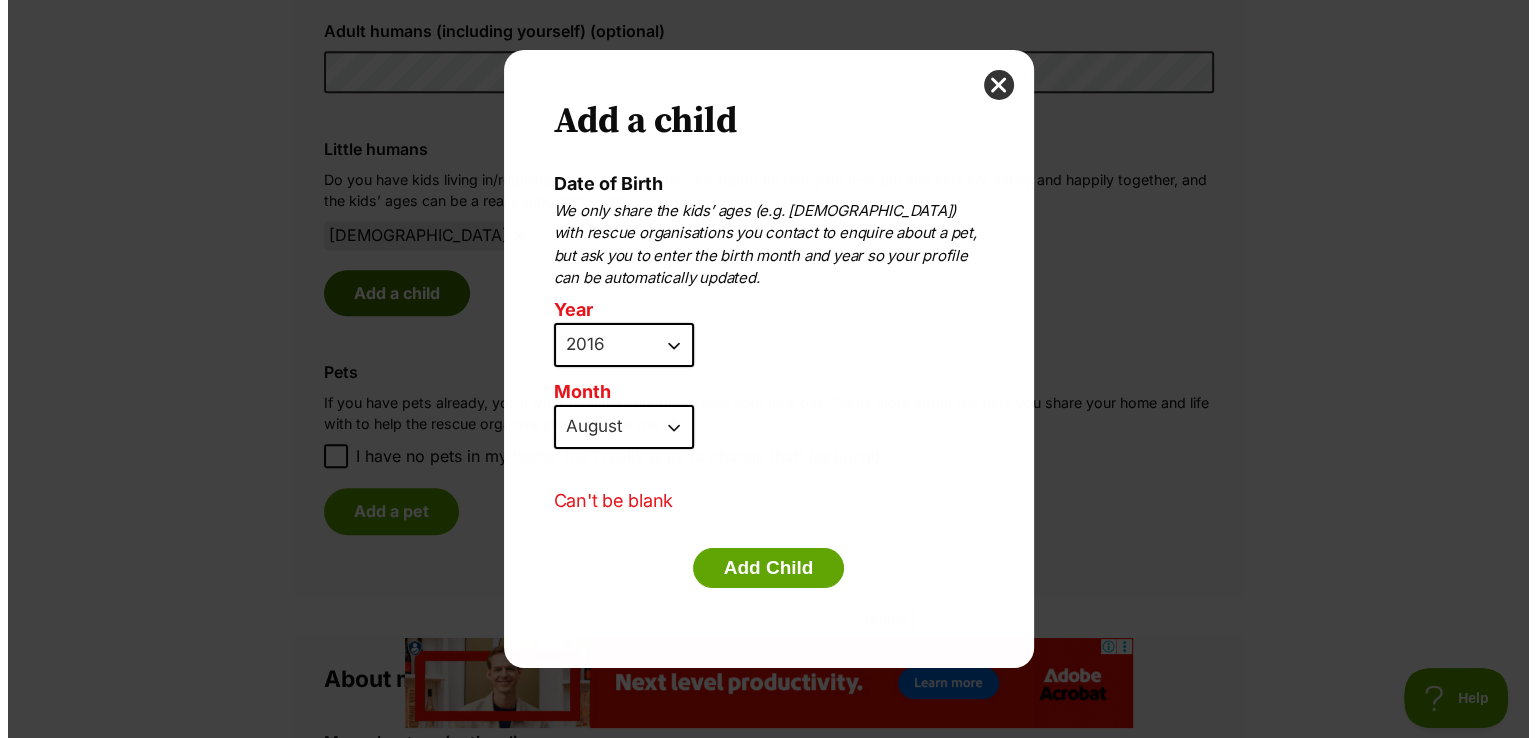 scroll, scrollTop: 0, scrollLeft: 0, axis: both 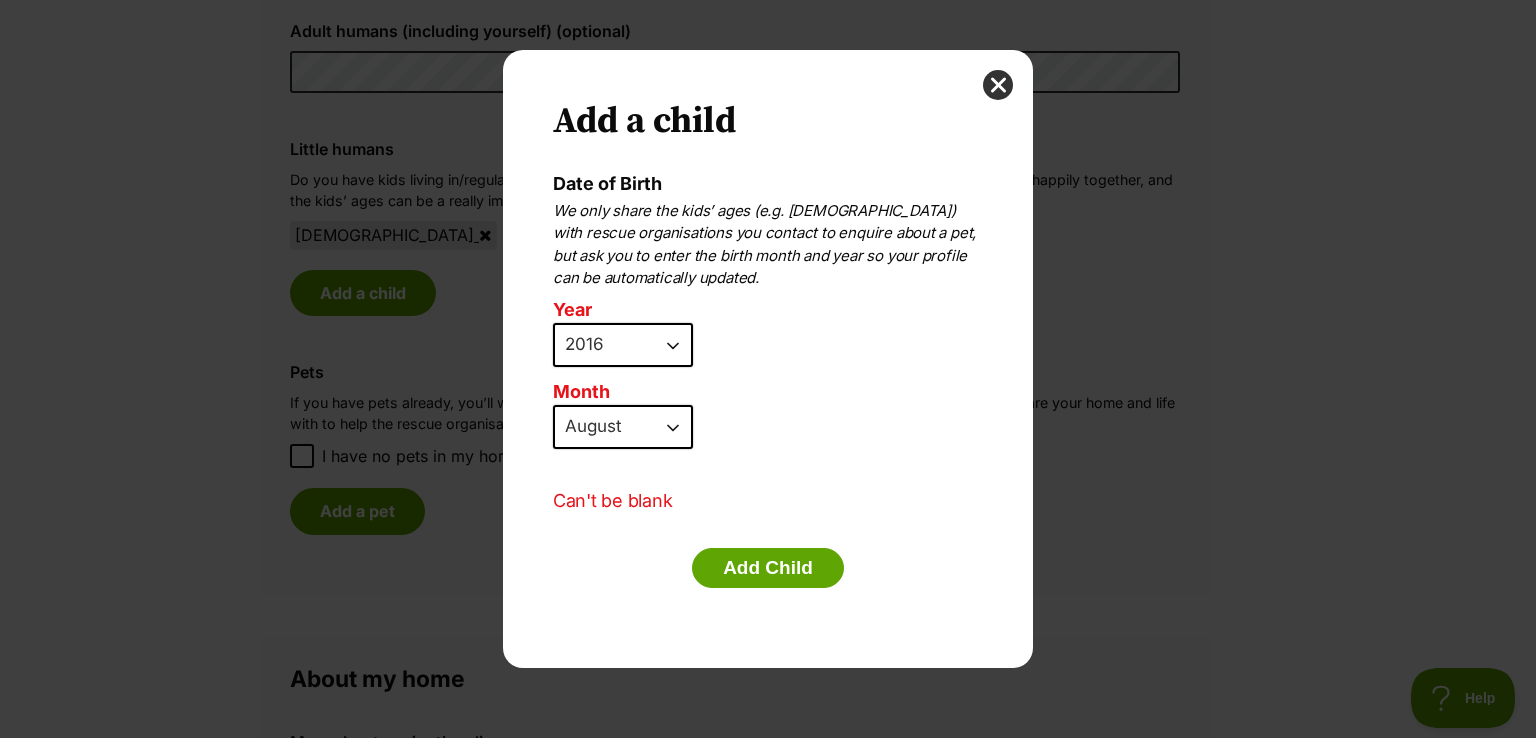 click on "2025
2024
2023
2022
2021
2020
2019
2018
2017
2016
2015
2014
2013
2012
2011
2010
2009
2008
2007" at bounding box center (623, 345) 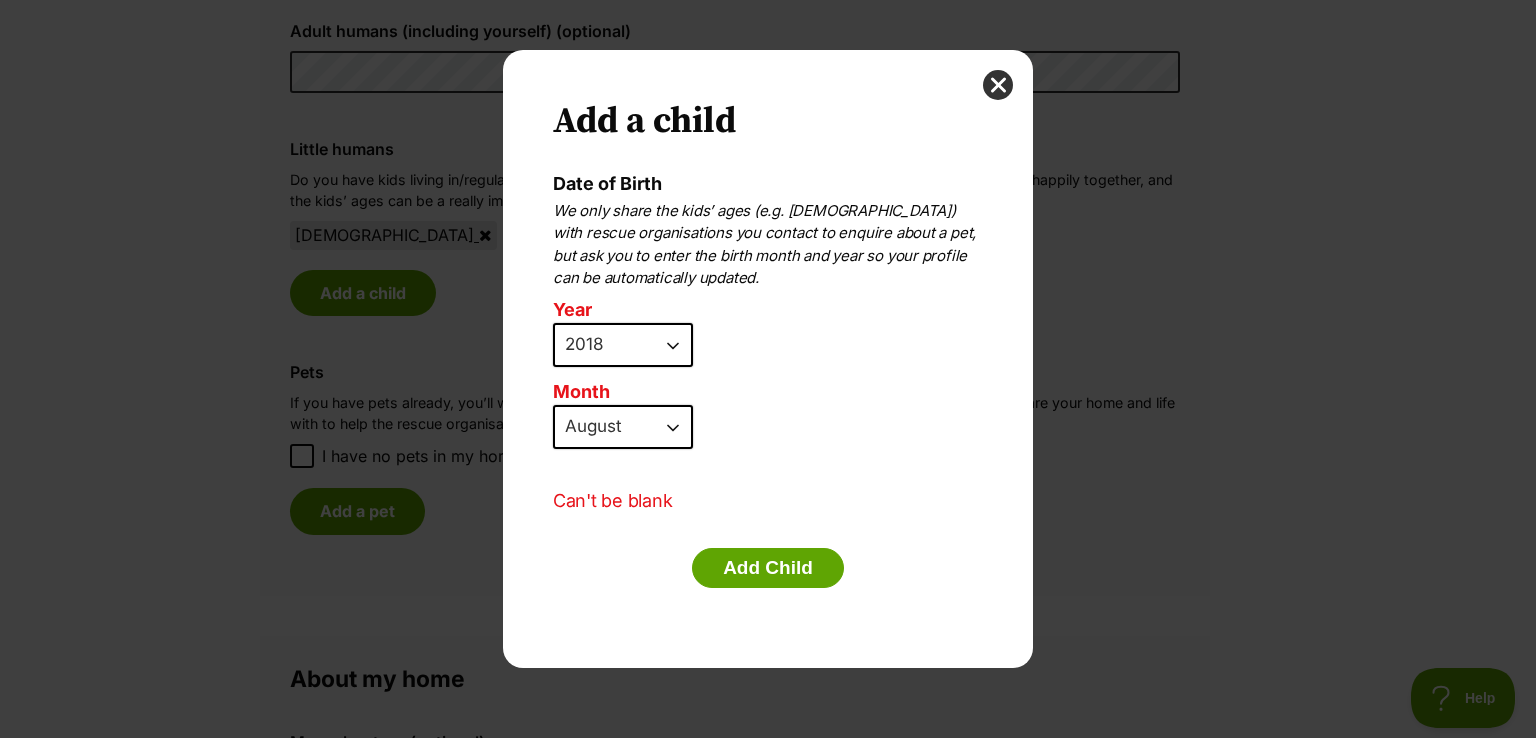 click on "2025
2024
2023
2022
2021
2020
2019
2018
2017
2016
2015
2014
2013
2012
2011
2010
2009
2008
2007" at bounding box center [623, 345] 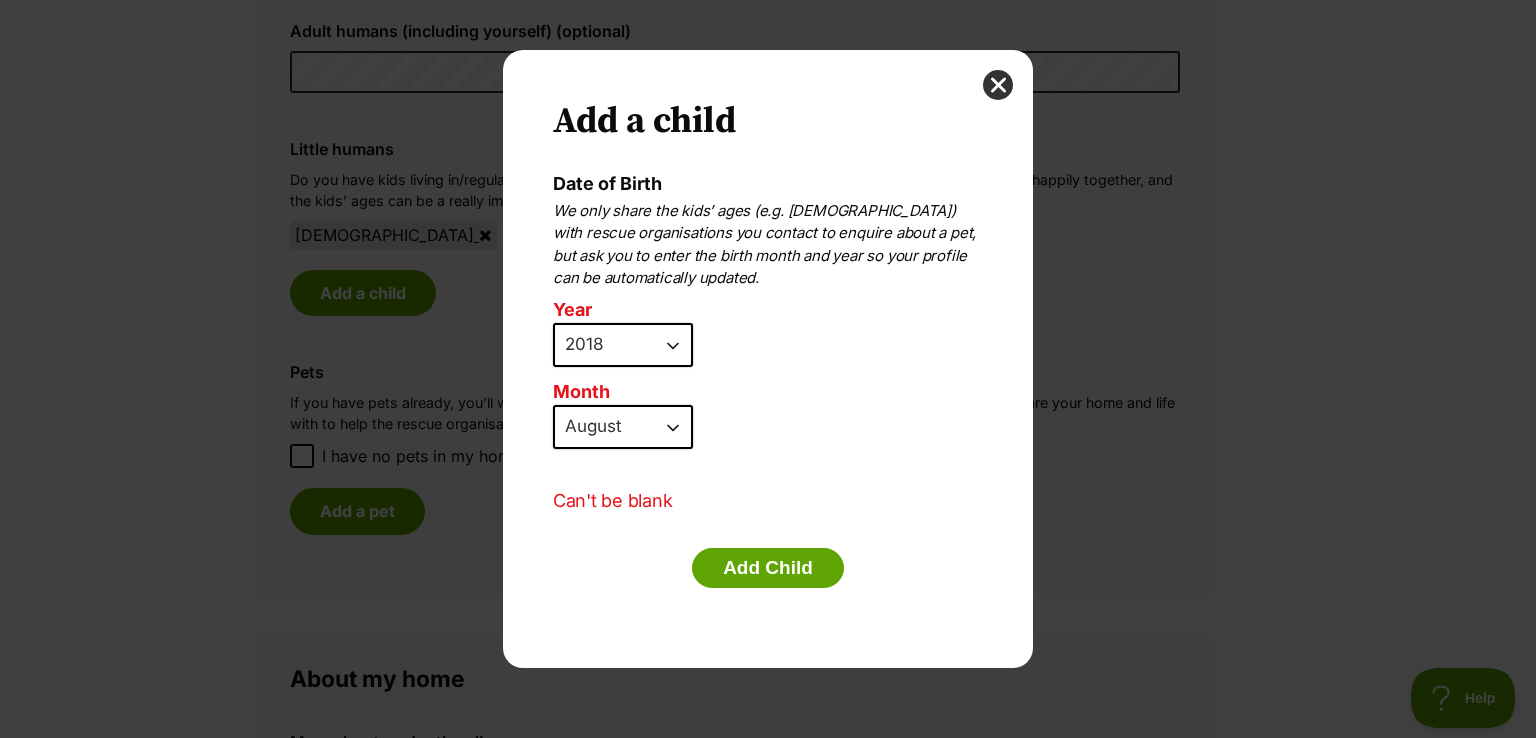 select on "12" 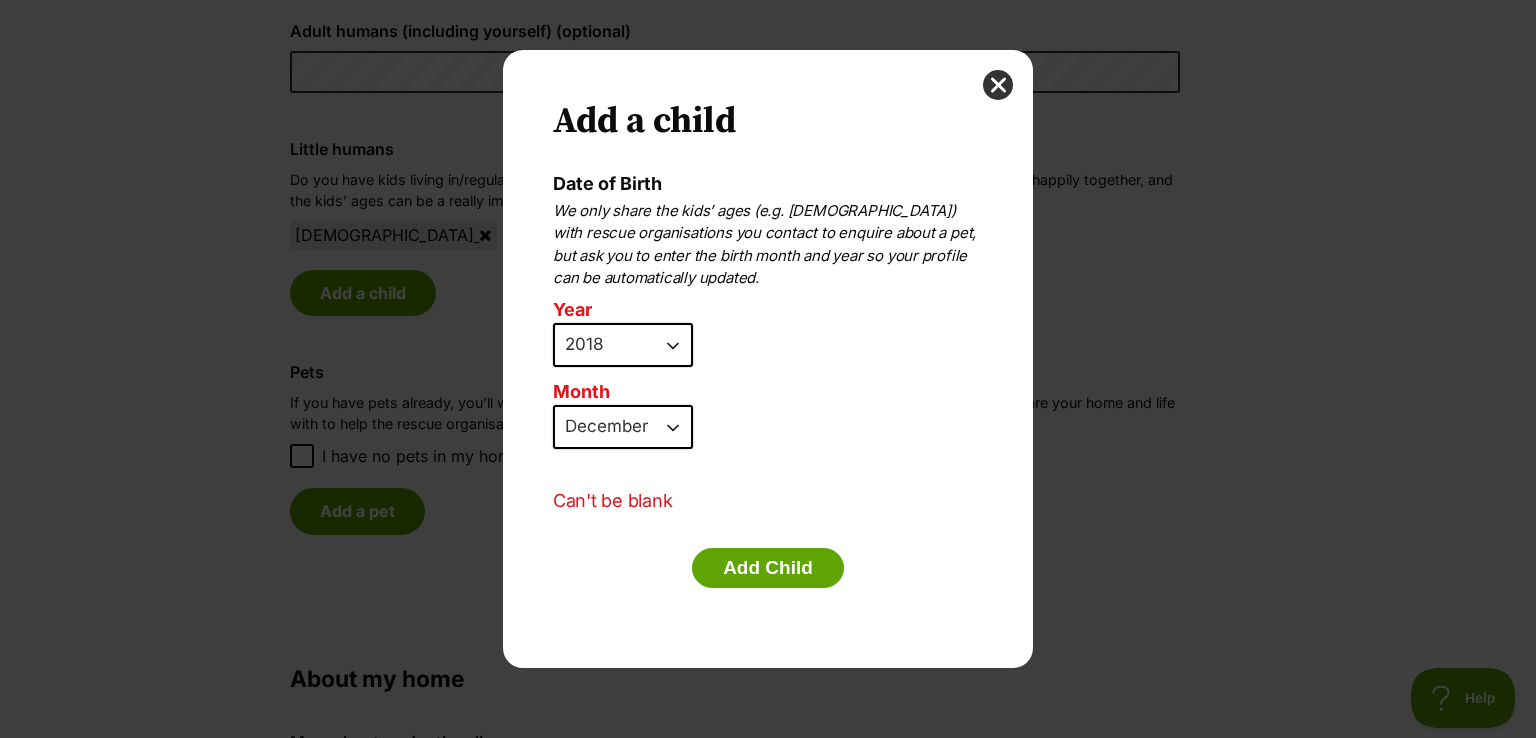 click on "January
February
March
April
May
June
July
August
September
October
November
December" at bounding box center (623, 427) 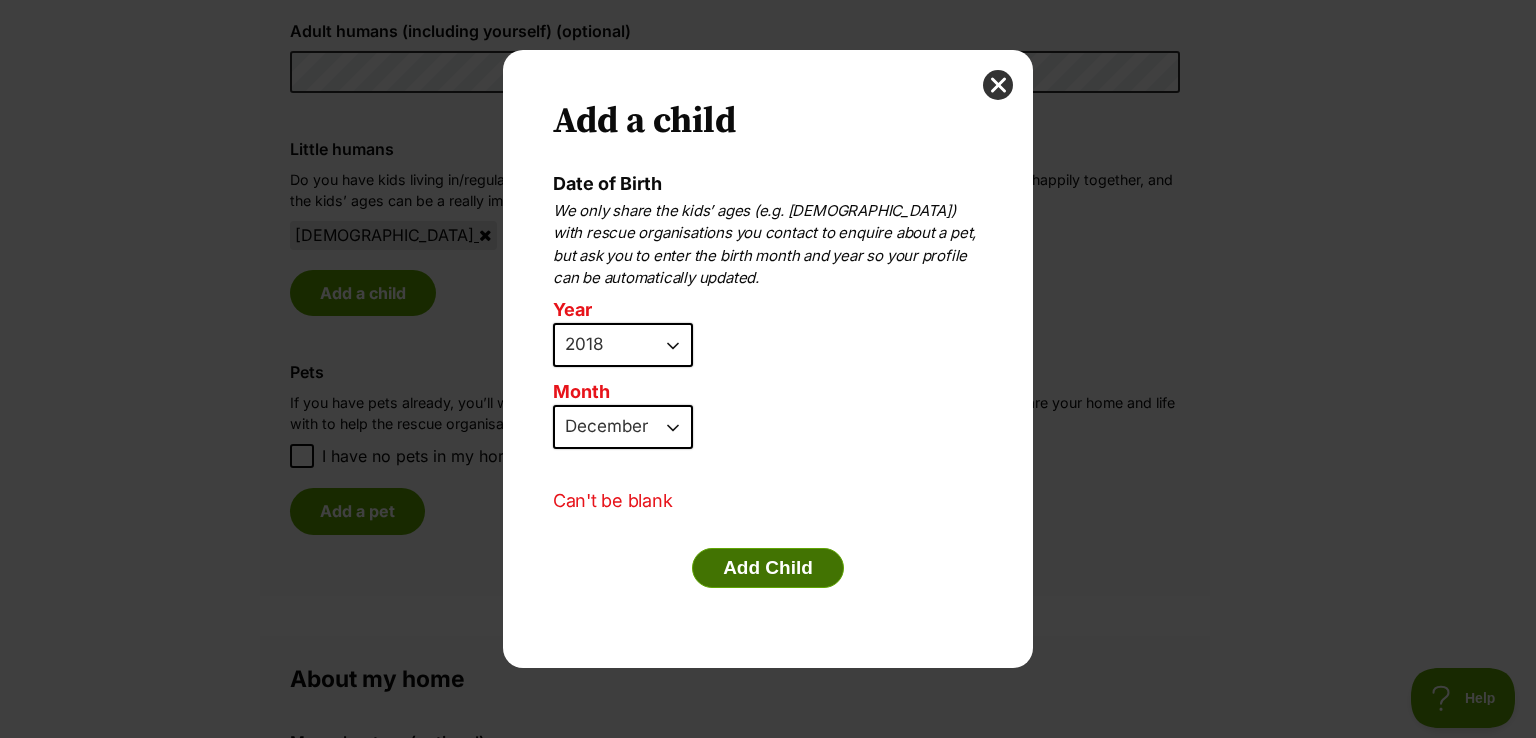 click on "Add Child" at bounding box center (768, 568) 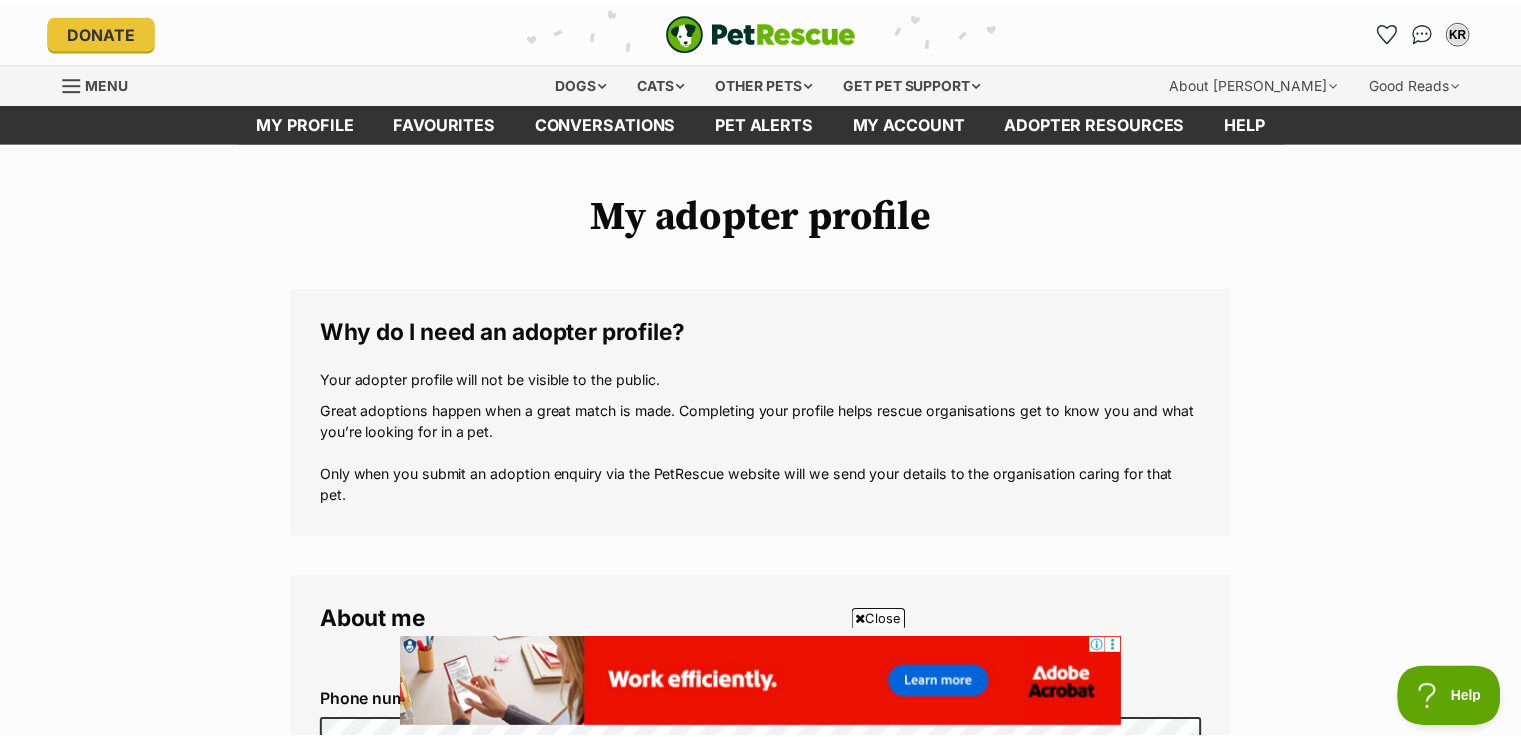 scroll, scrollTop: 1600, scrollLeft: 0, axis: vertical 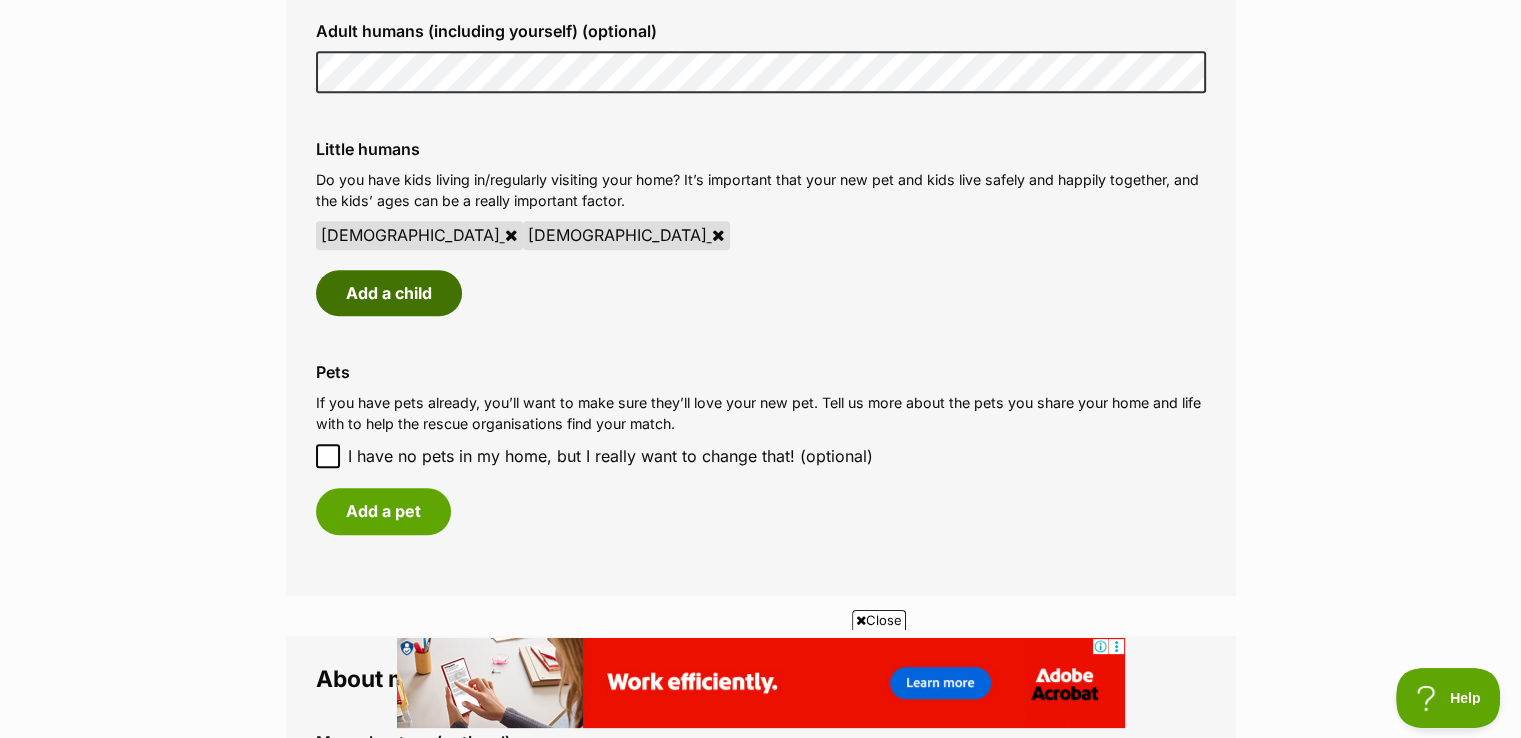 click on "Add a child" at bounding box center [389, 293] 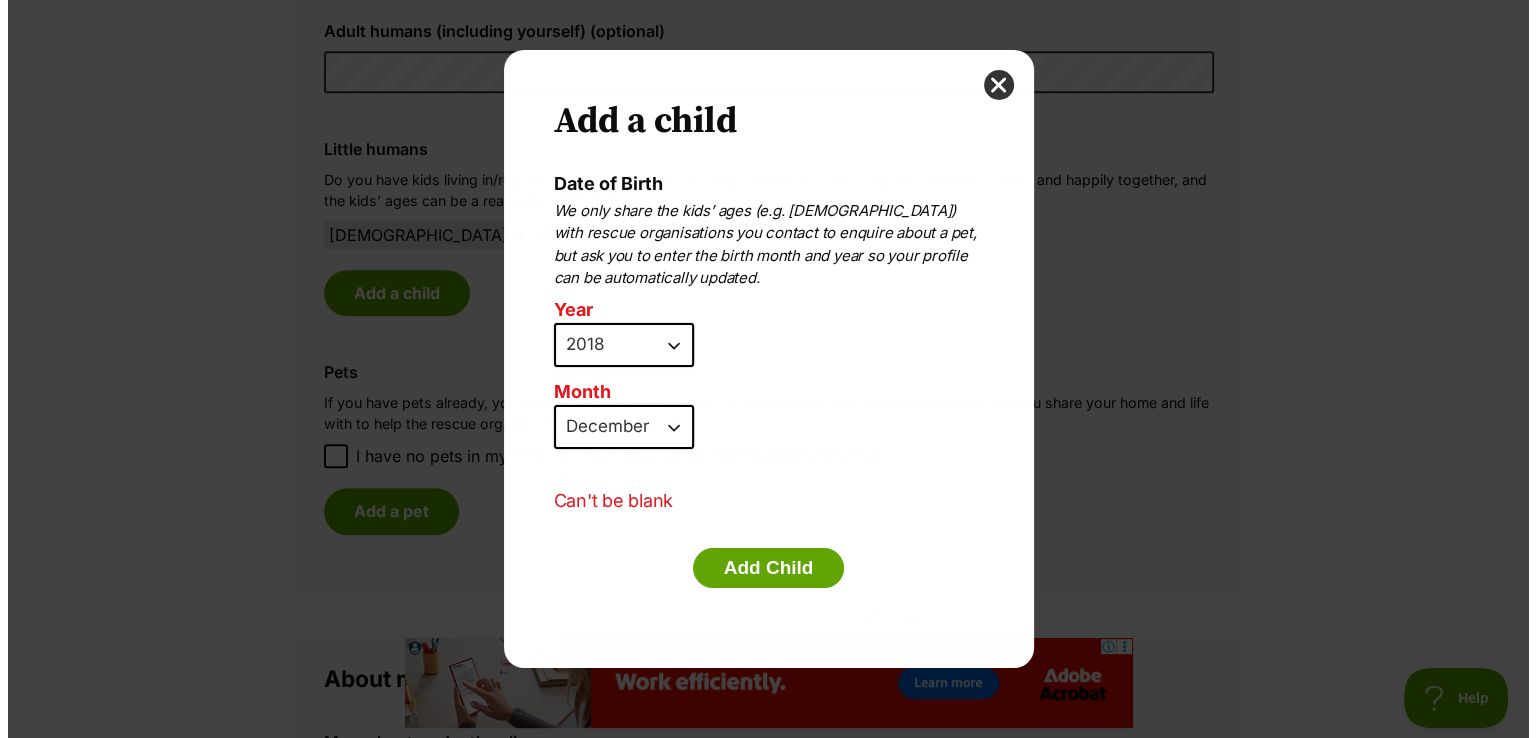 scroll, scrollTop: 0, scrollLeft: 0, axis: both 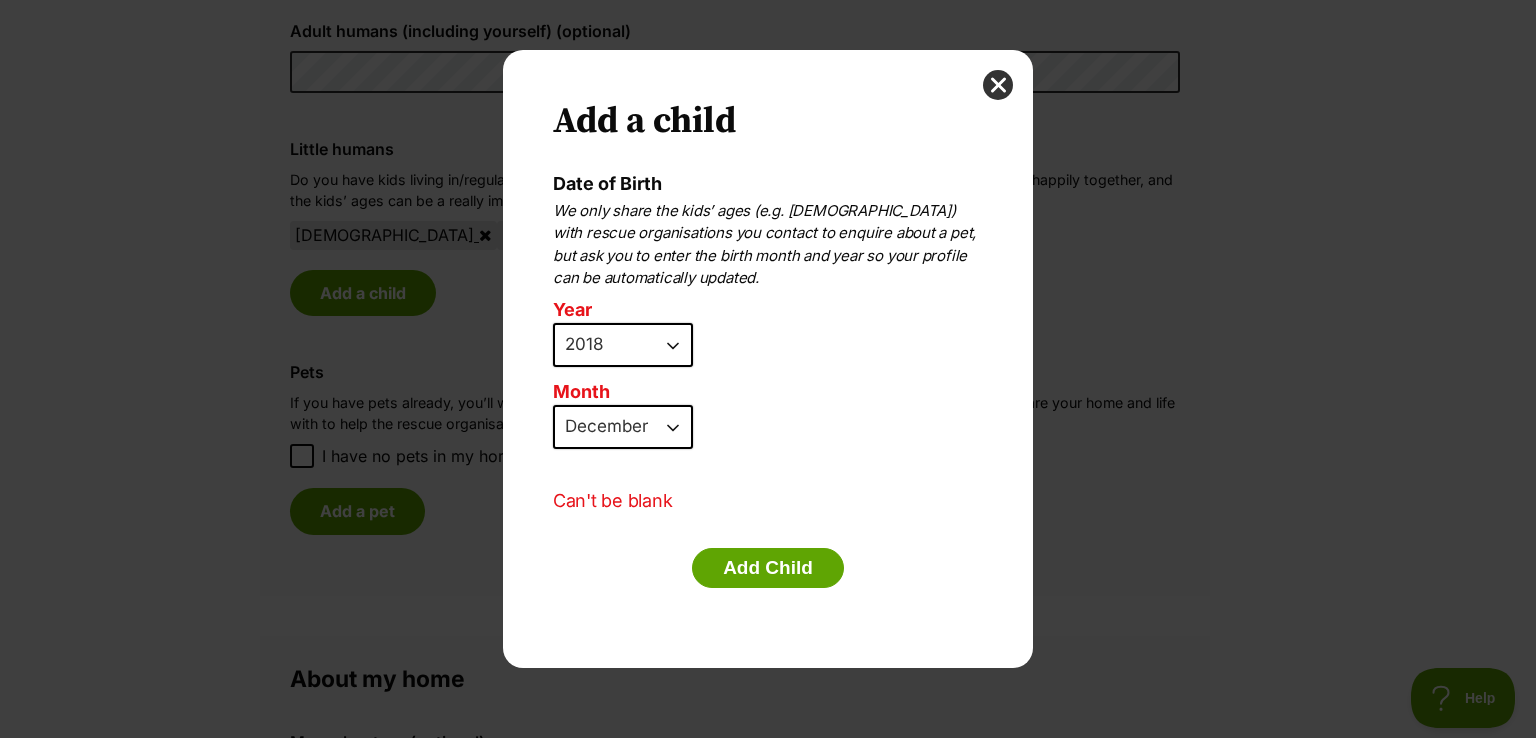 click on "2025
2024
2023
2022
2021
2020
2019
2018
2017
2016
2015
2014
2013
2012
2011
2010
2009
2008
2007" at bounding box center [623, 345] 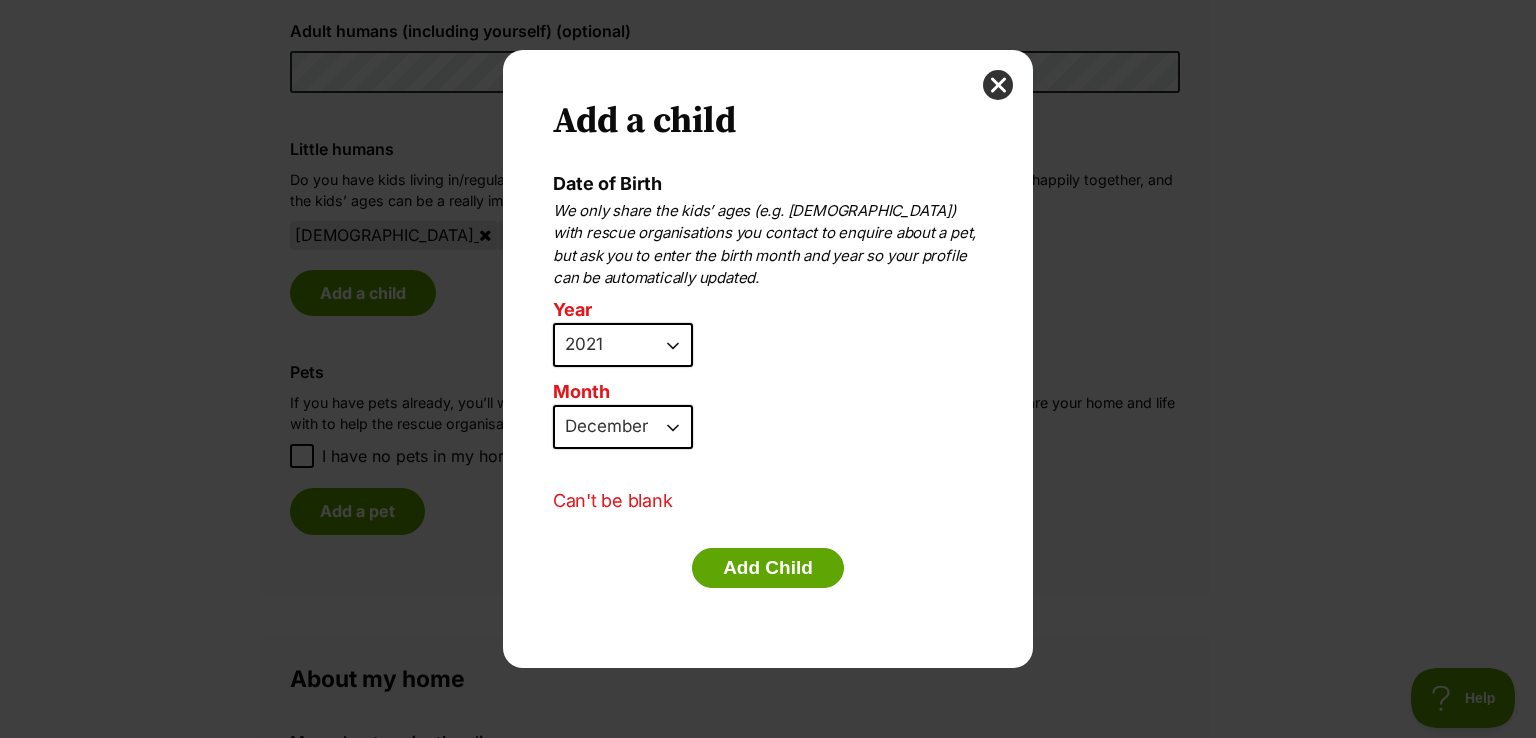 click on "2025
2024
2023
2022
2021
2020
2019
2018
2017
2016
2015
2014
2013
2012
2011
2010
2009
2008
2007" at bounding box center (623, 345) 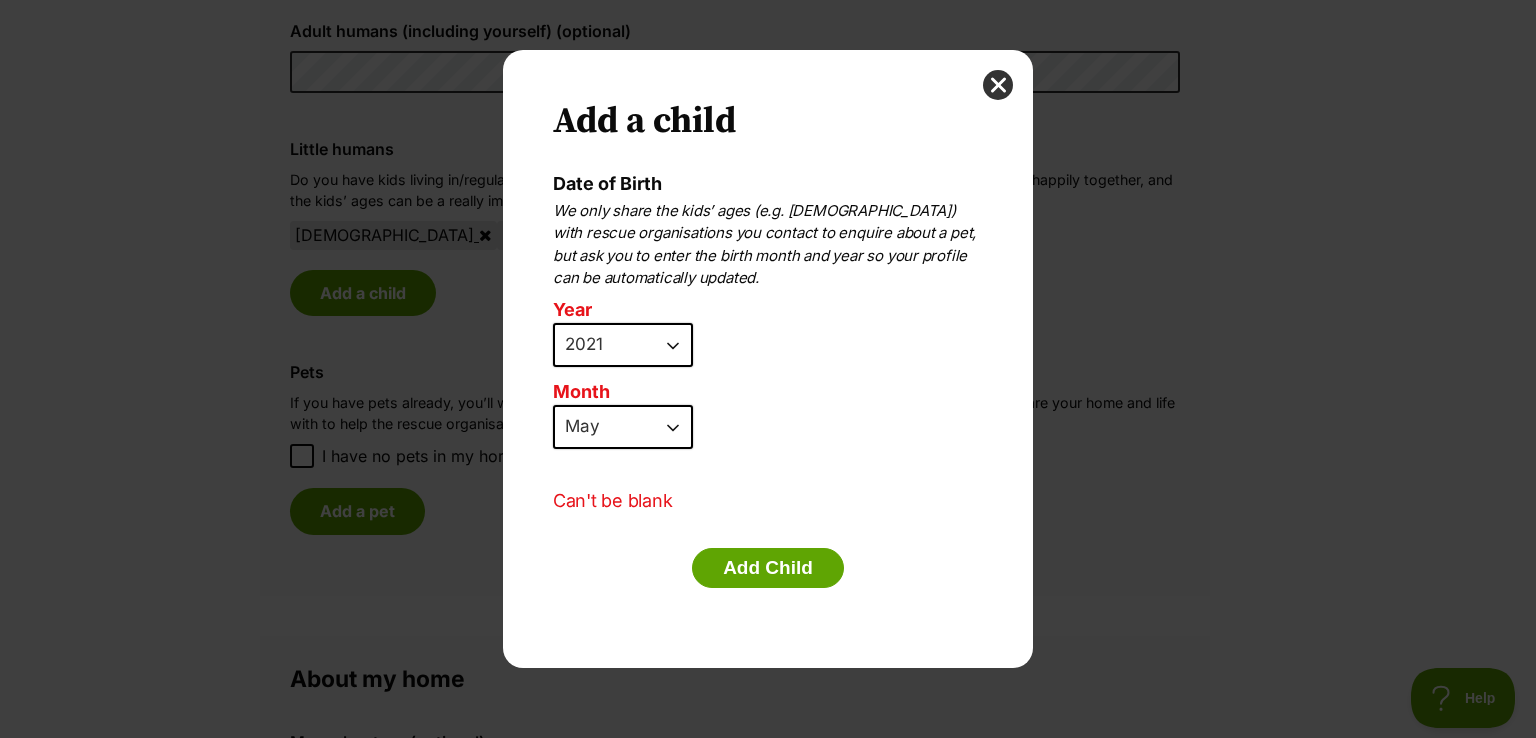 click on "January
February
March
April
May
June
July
August
September
October
November
December" at bounding box center (623, 427) 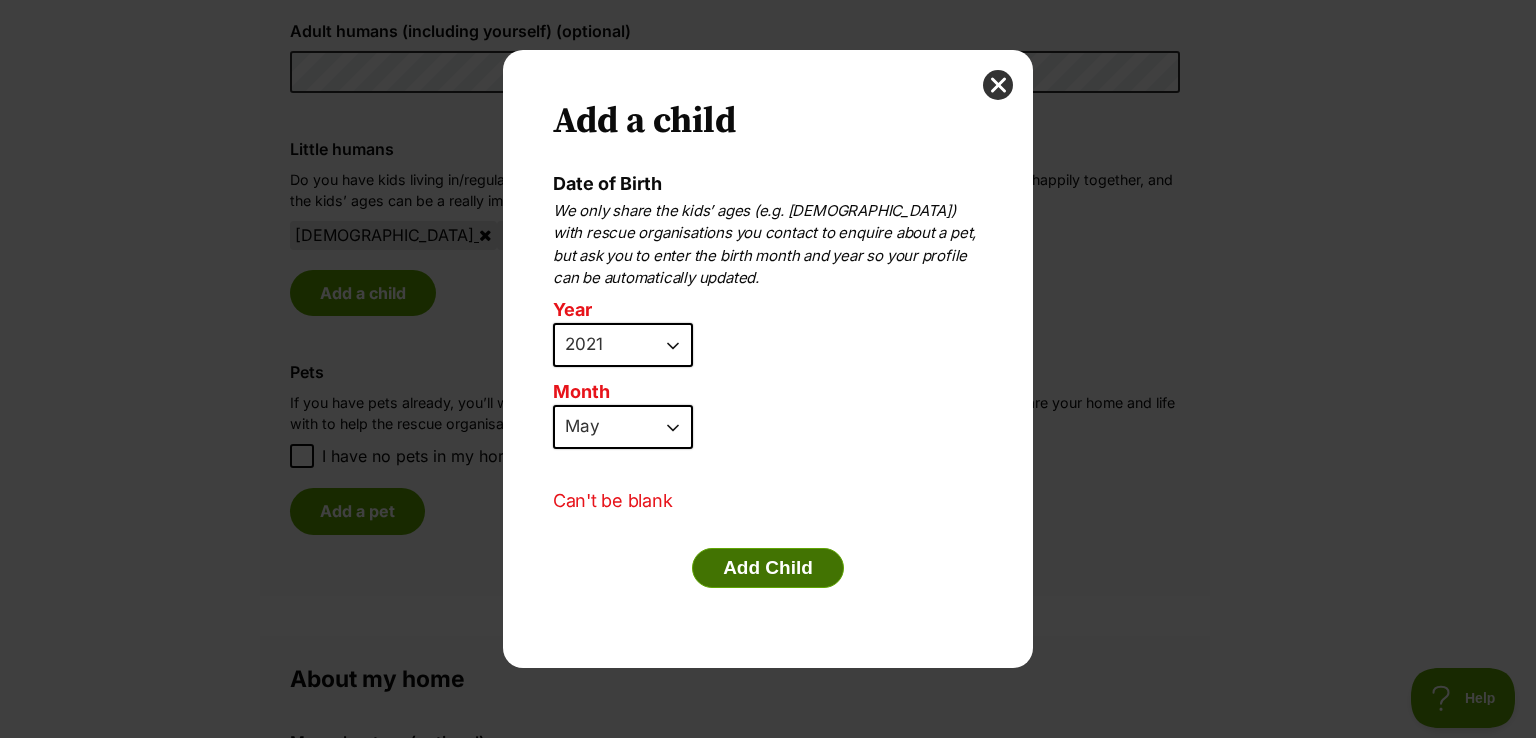click on "Add Child" at bounding box center (768, 568) 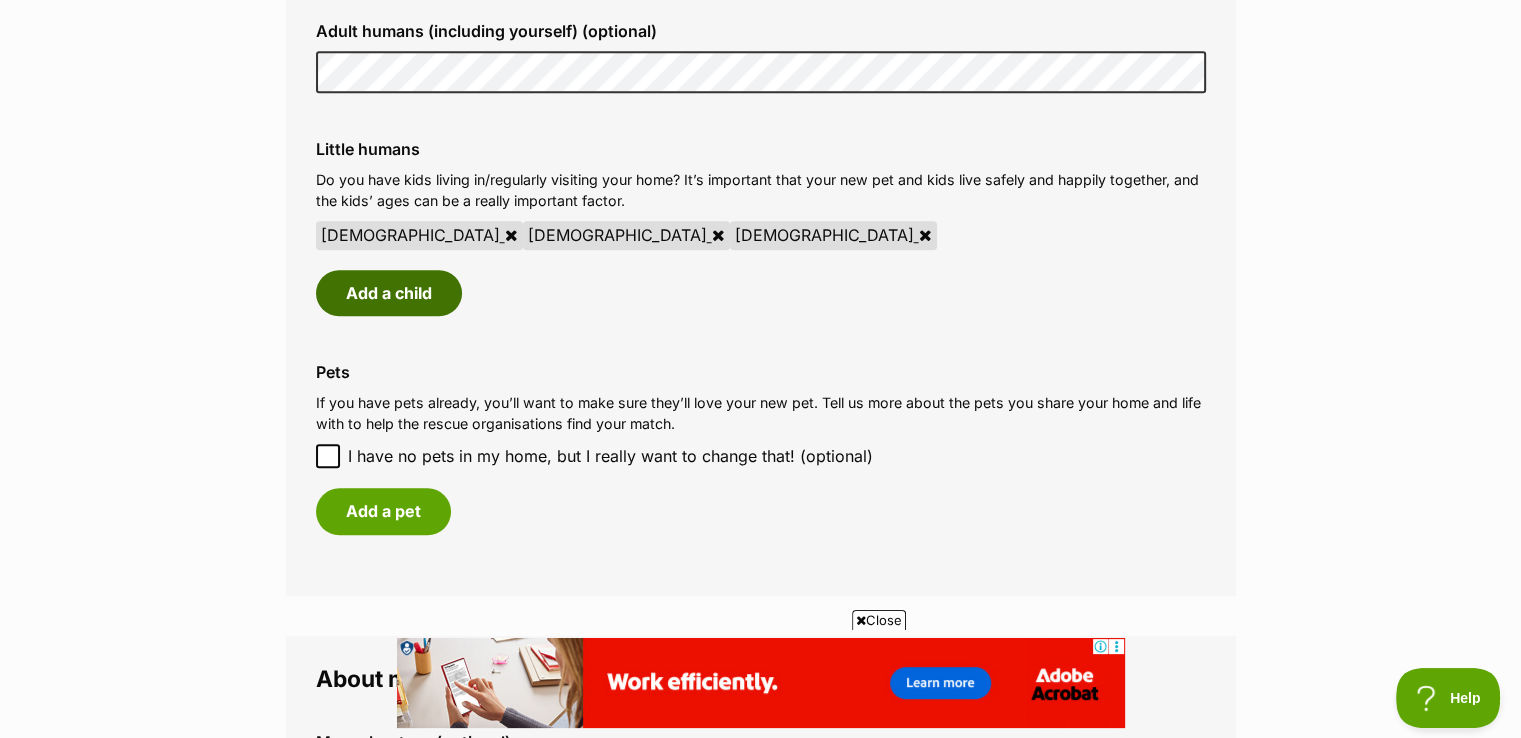 scroll, scrollTop: 1700, scrollLeft: 0, axis: vertical 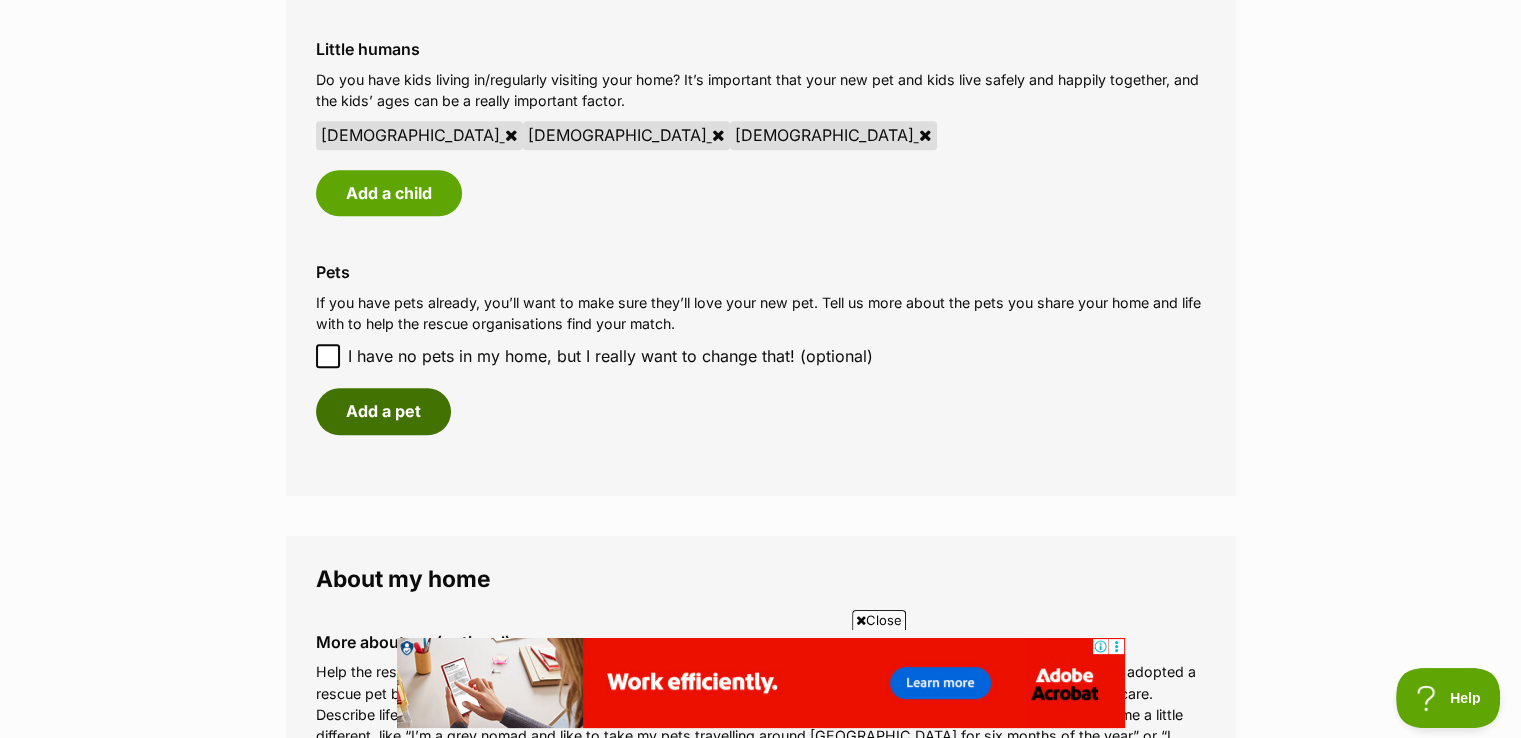 click on "Add a pet" at bounding box center (383, 411) 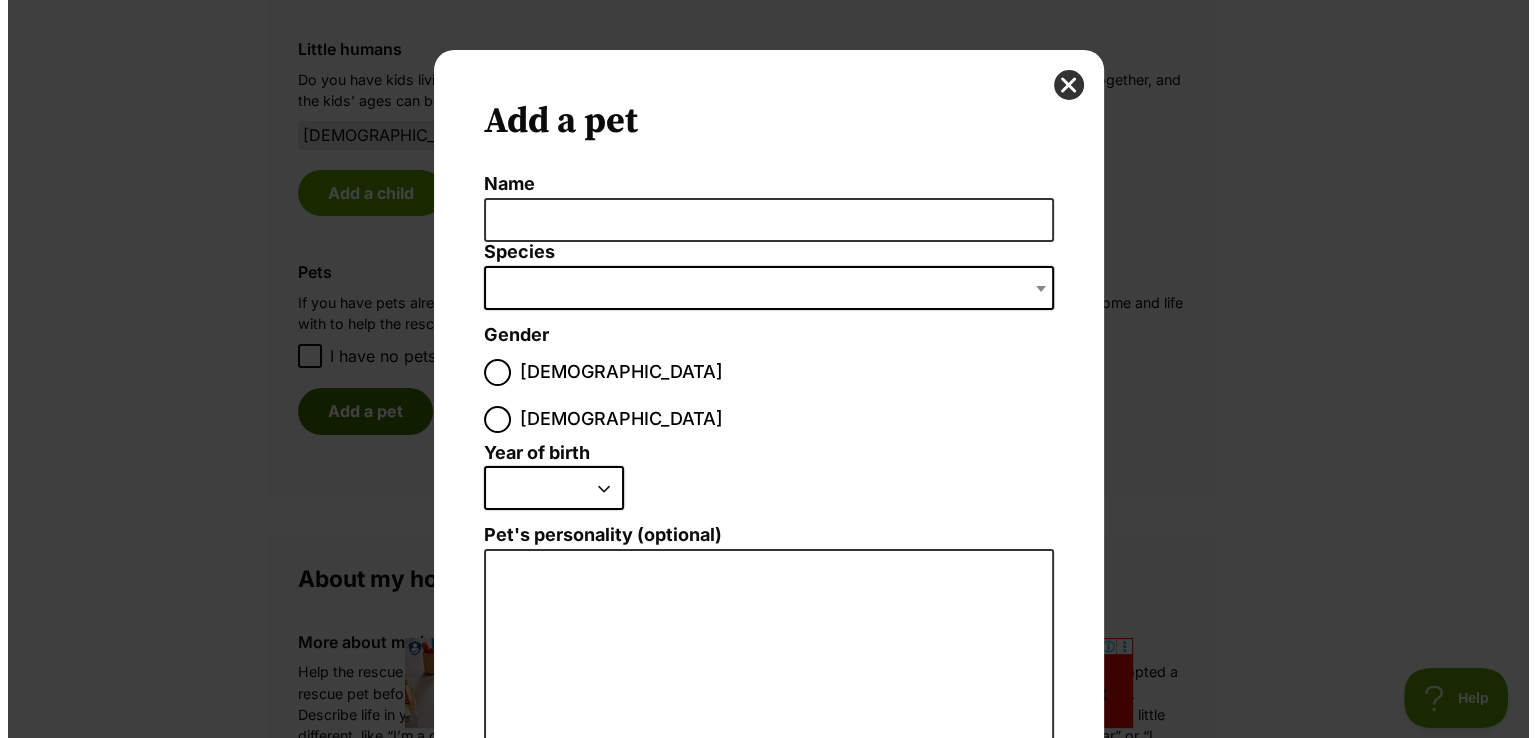 scroll, scrollTop: 0, scrollLeft: 0, axis: both 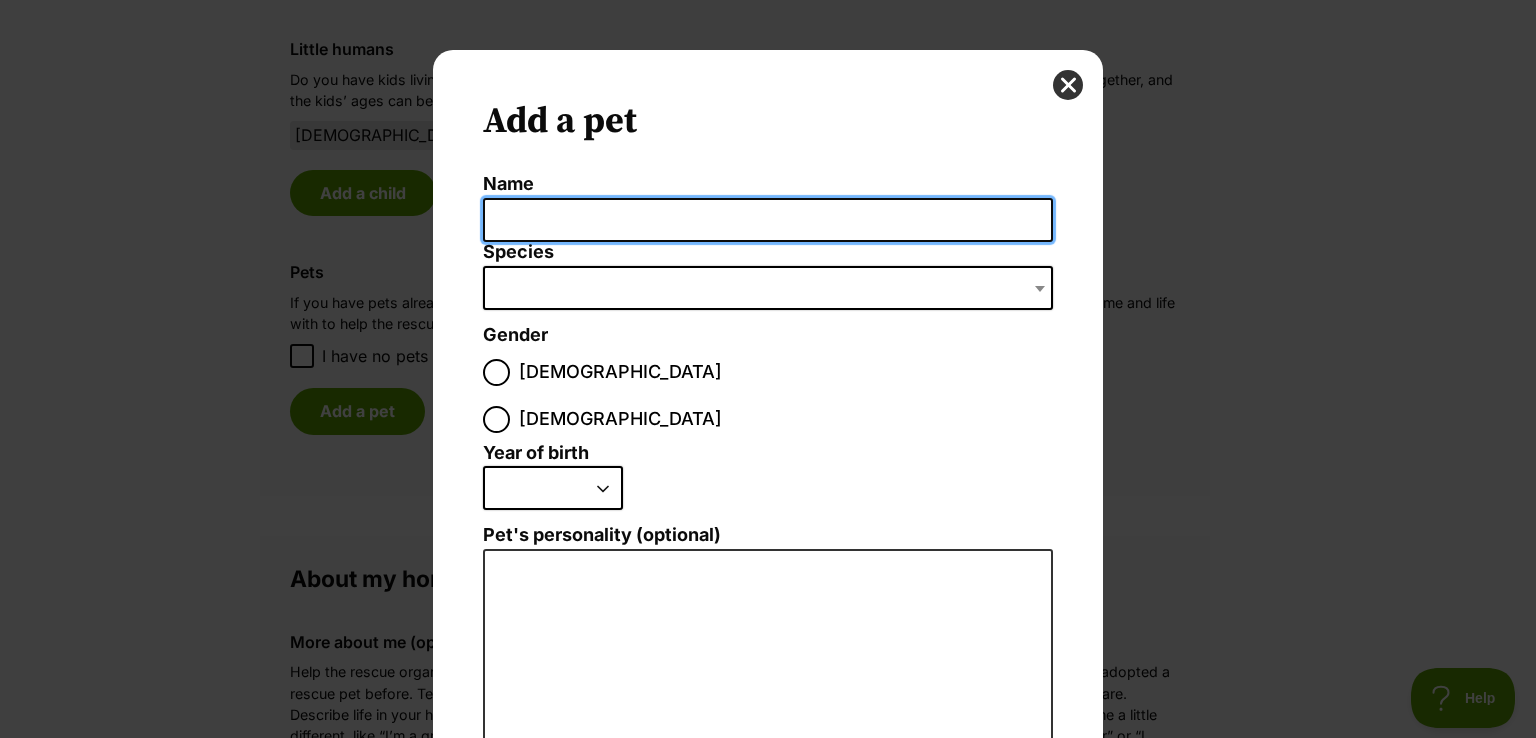 click on "Name" at bounding box center (768, 220) 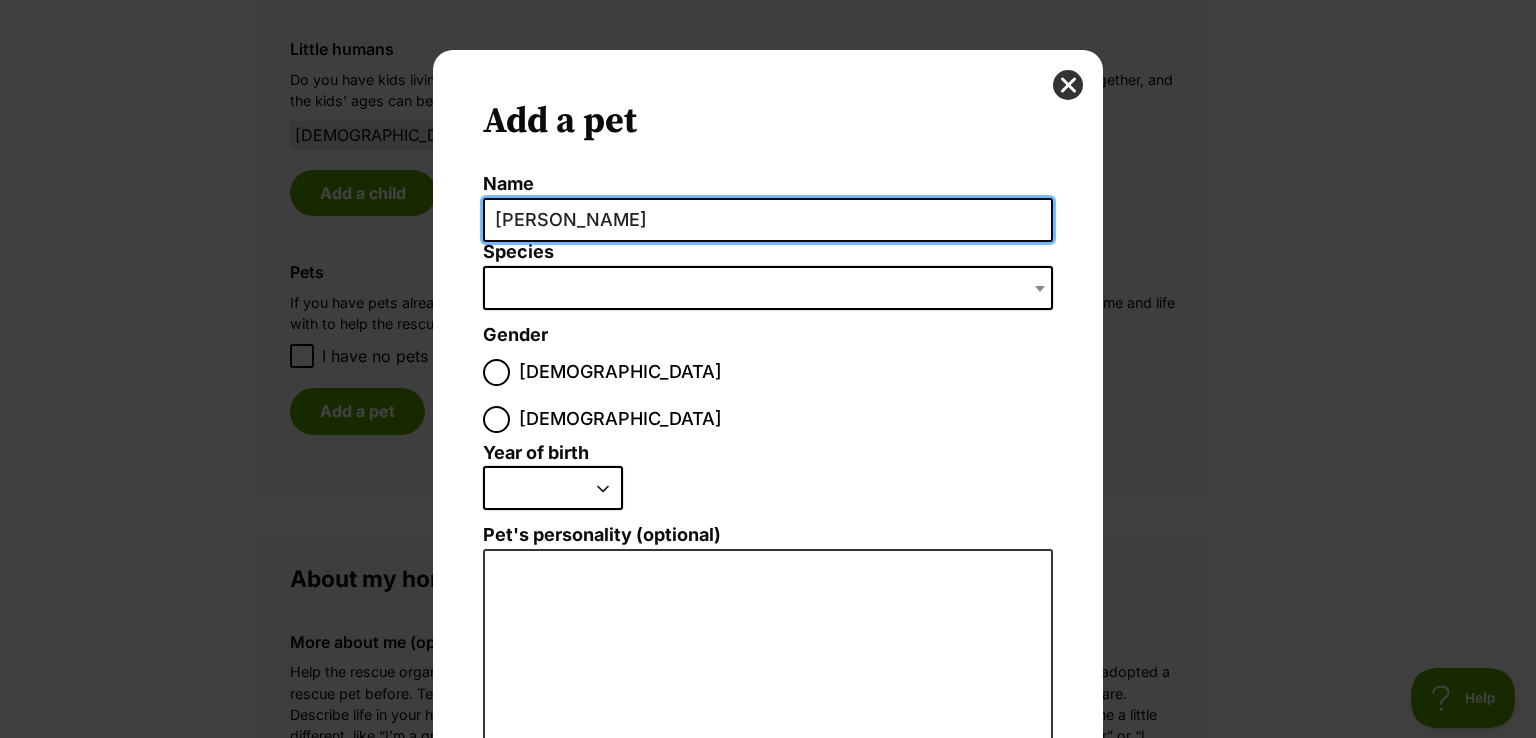 type on "Elbie" 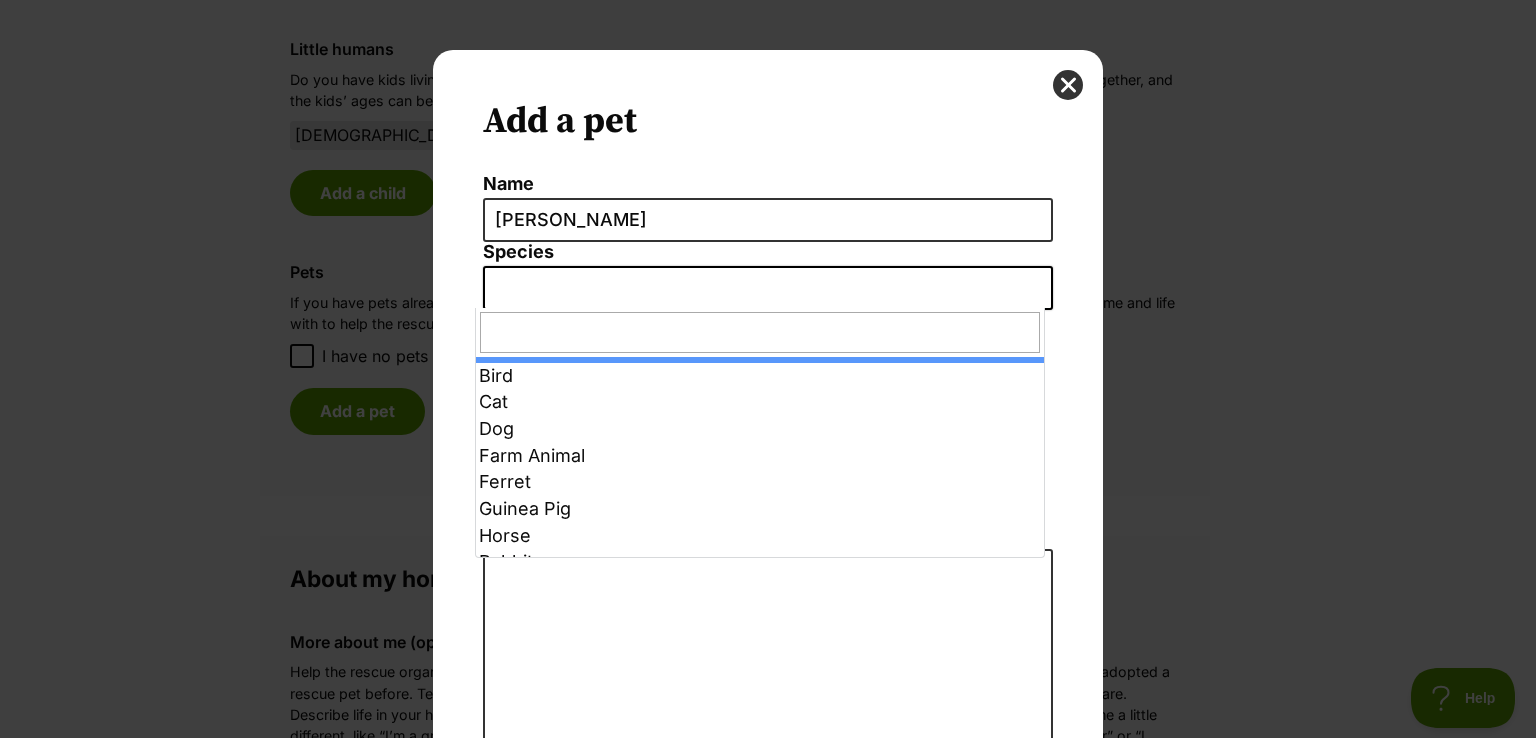 click at bounding box center [768, 288] 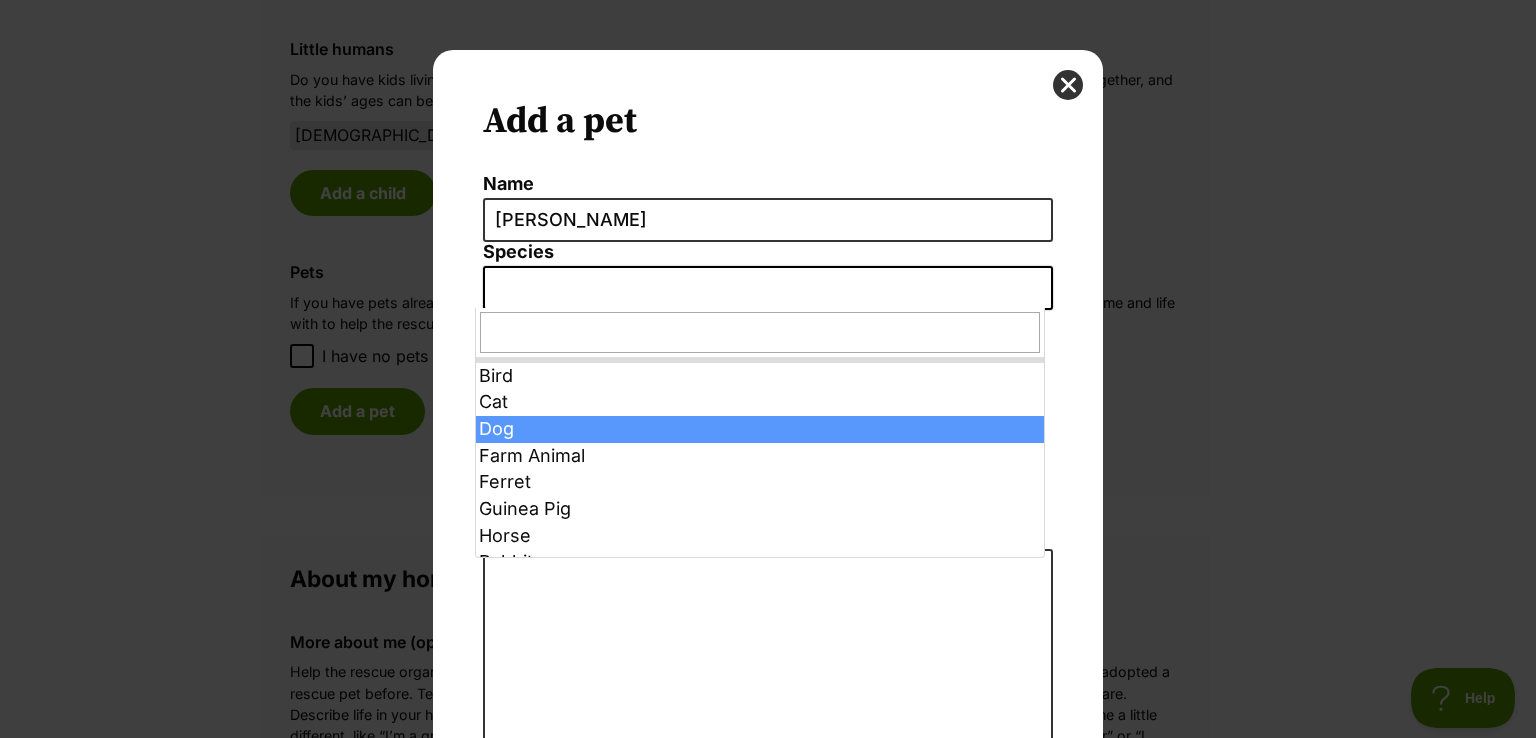select on "1" 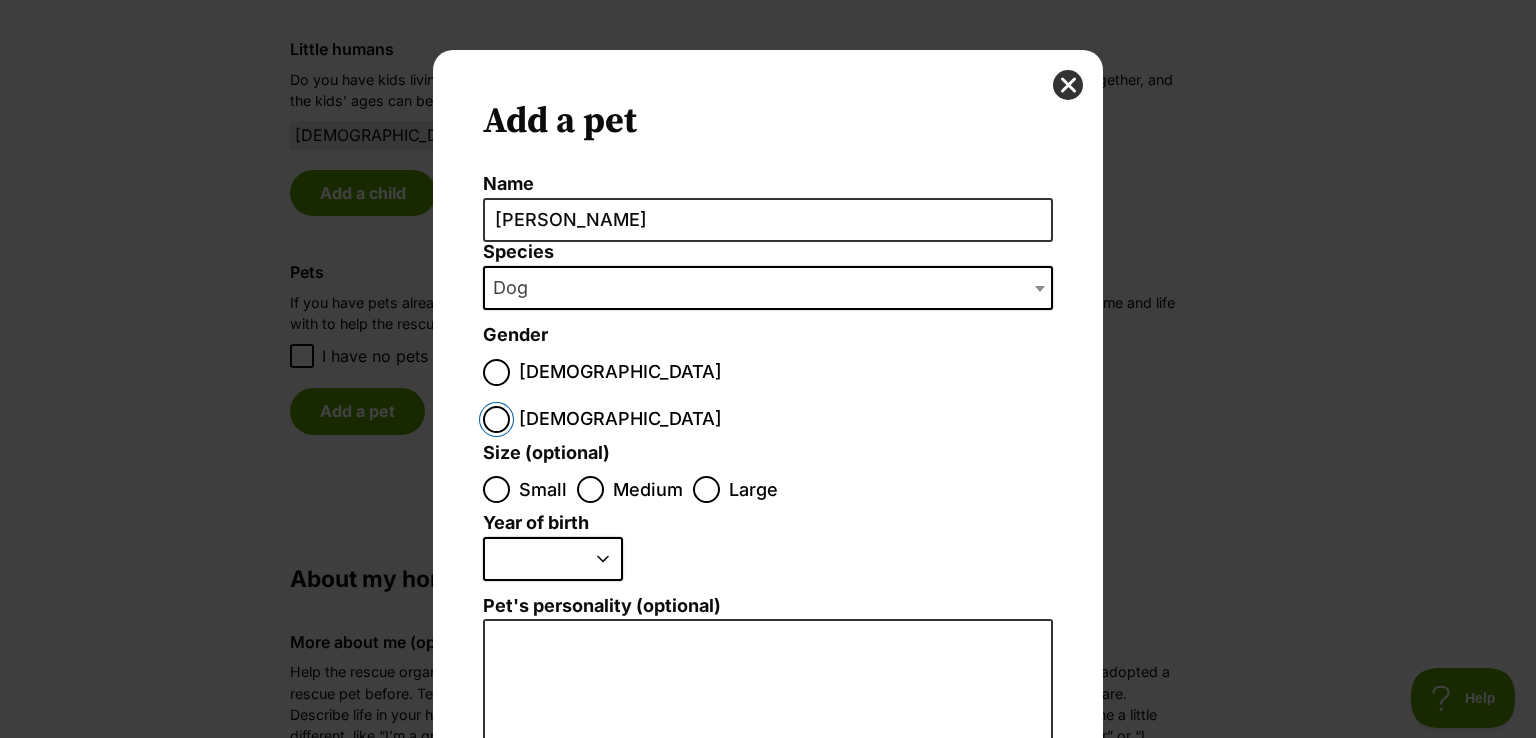 click on "Female" at bounding box center [496, 419] 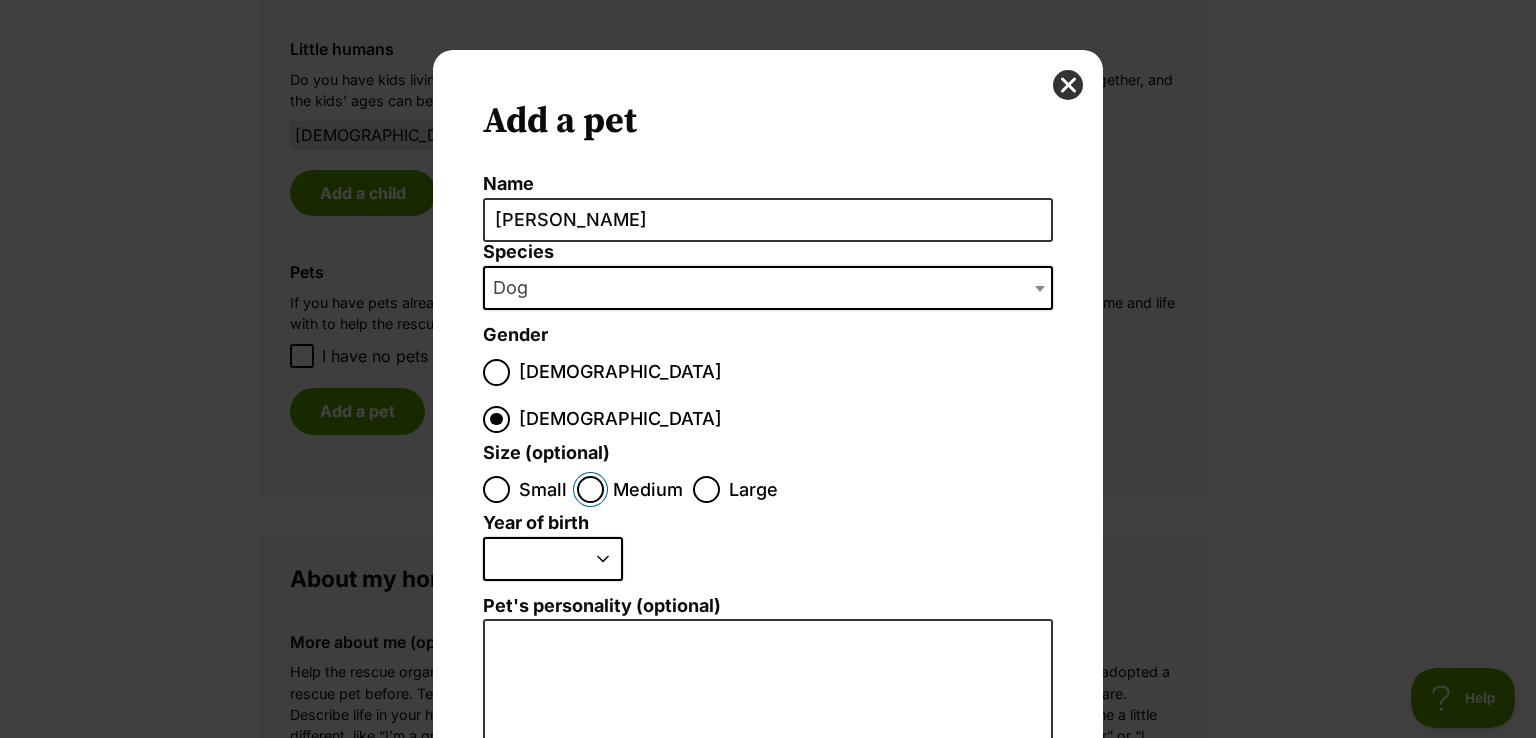 click on "Medium" at bounding box center [590, 489] 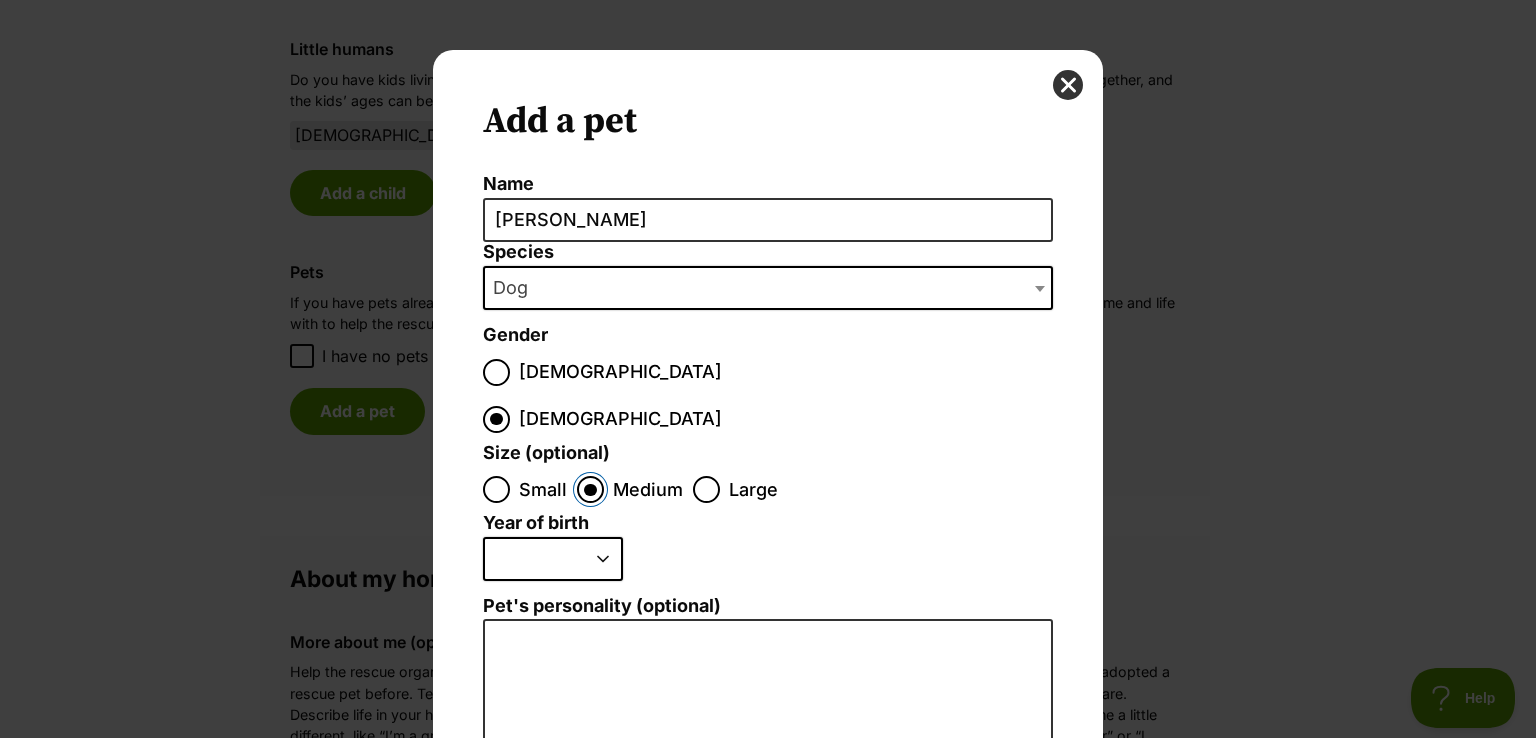 scroll, scrollTop: 0, scrollLeft: 0, axis: both 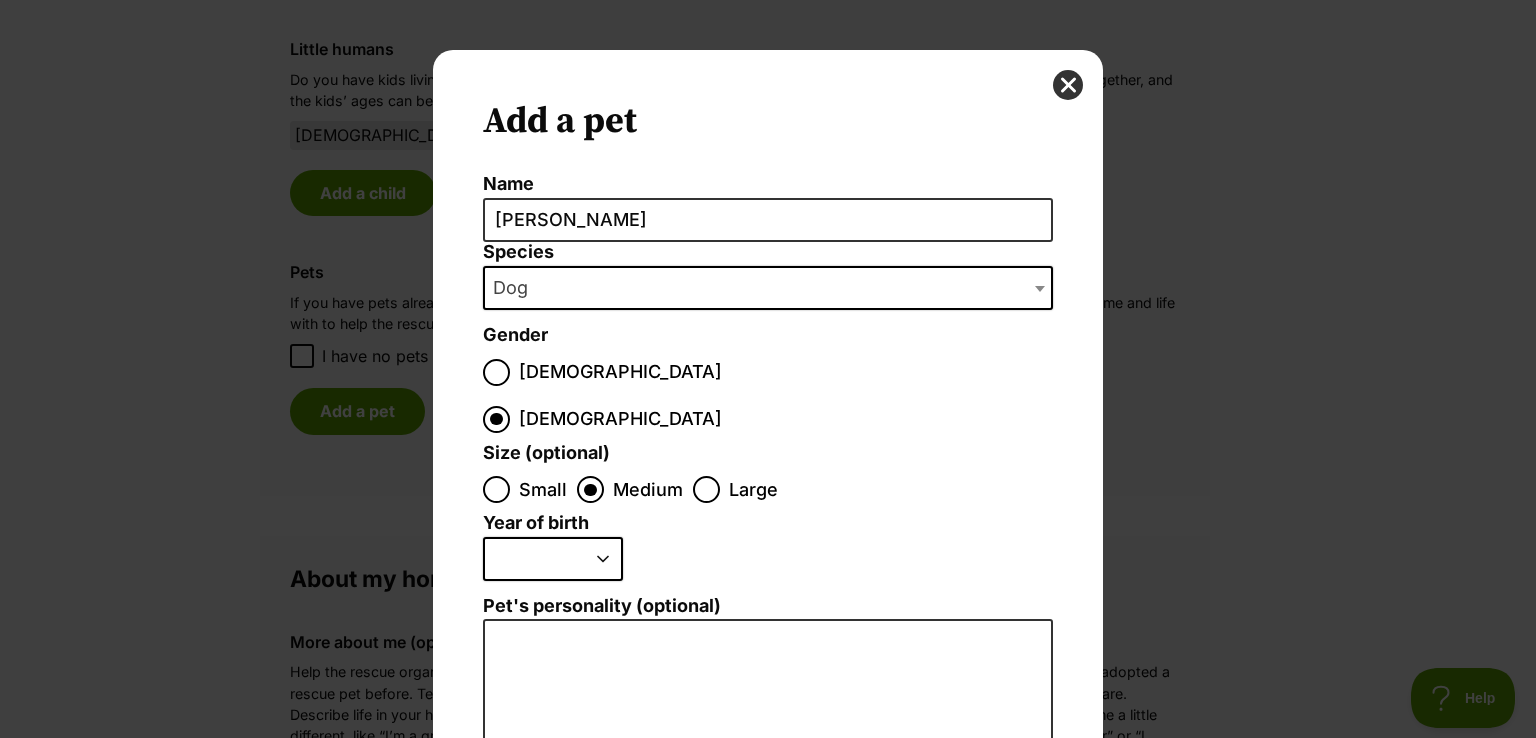 click on "2025
2024
2023
2022
2021
2020
2019
2018
2017
2016
2015
2014
2013
2012
2011
2010
2009
2008
2007
2006
2005
2004
2003
2002
2001
2000
1999
1998
1997
1996
1995" at bounding box center [553, 559] 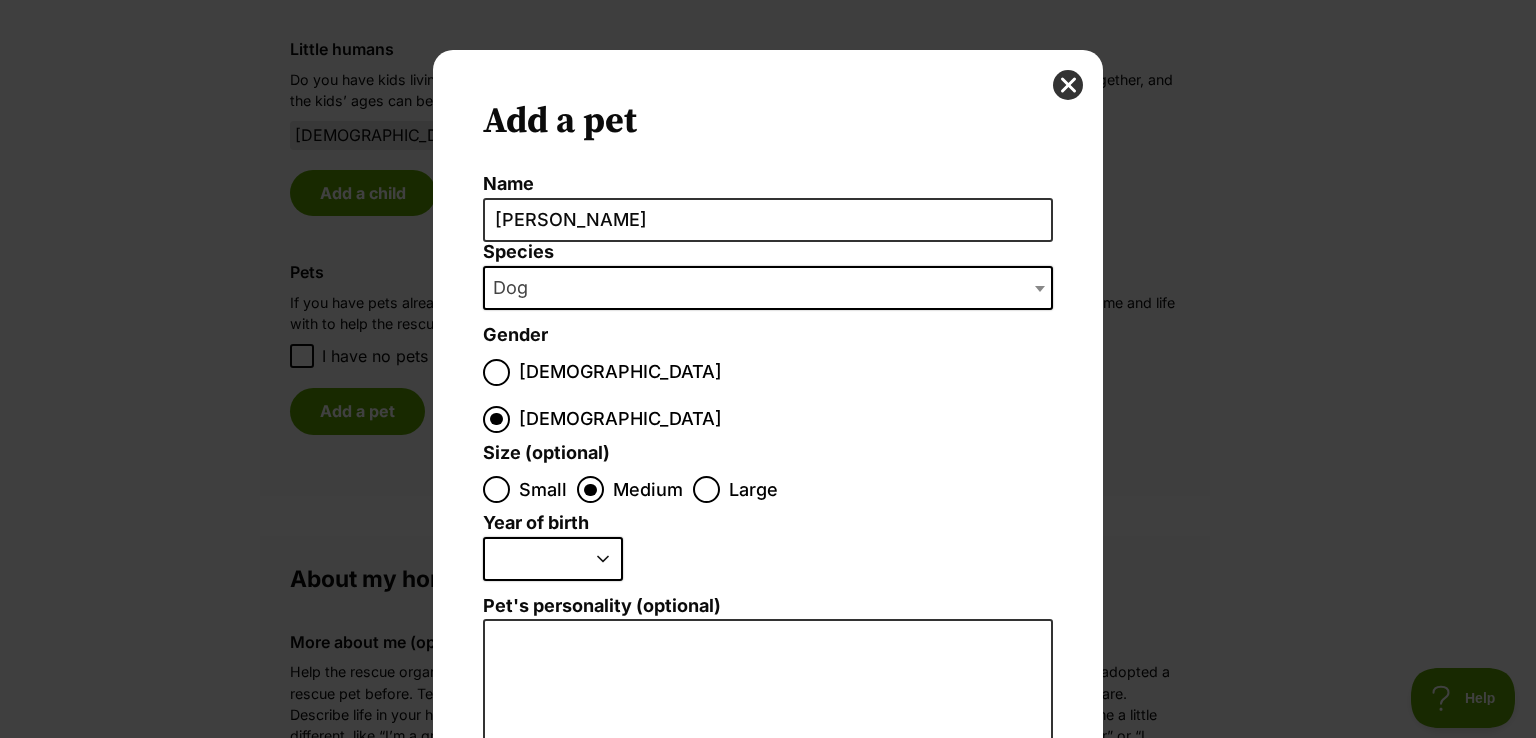 select on "2015" 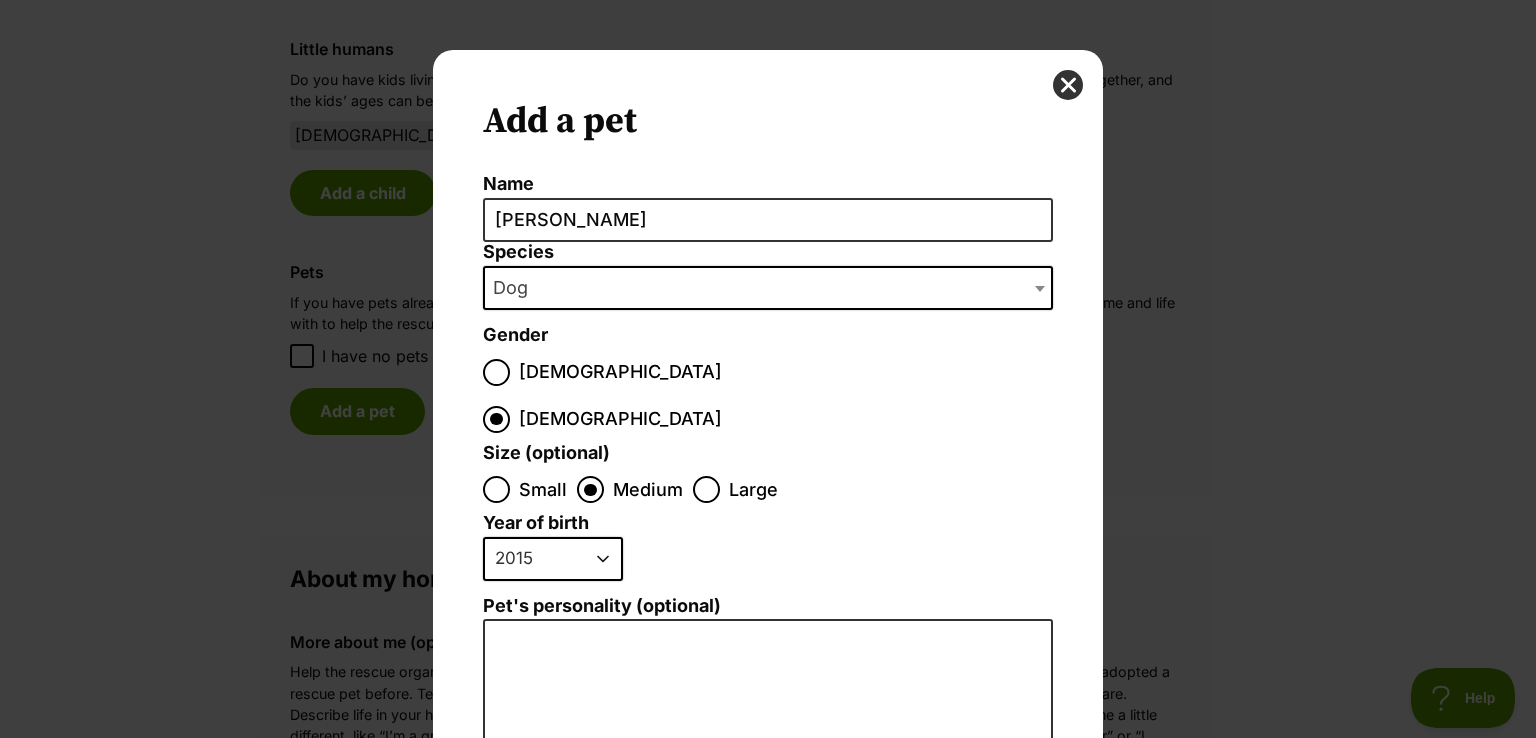 click on "2025
2024
2023
2022
2021
2020
2019
2018
2017
2016
2015
2014
2013
2012
2011
2010
2009
2008
2007
2006
2005
2004
2003
2002
2001
2000
1999
1998
1997
1996
1995" at bounding box center (553, 559) 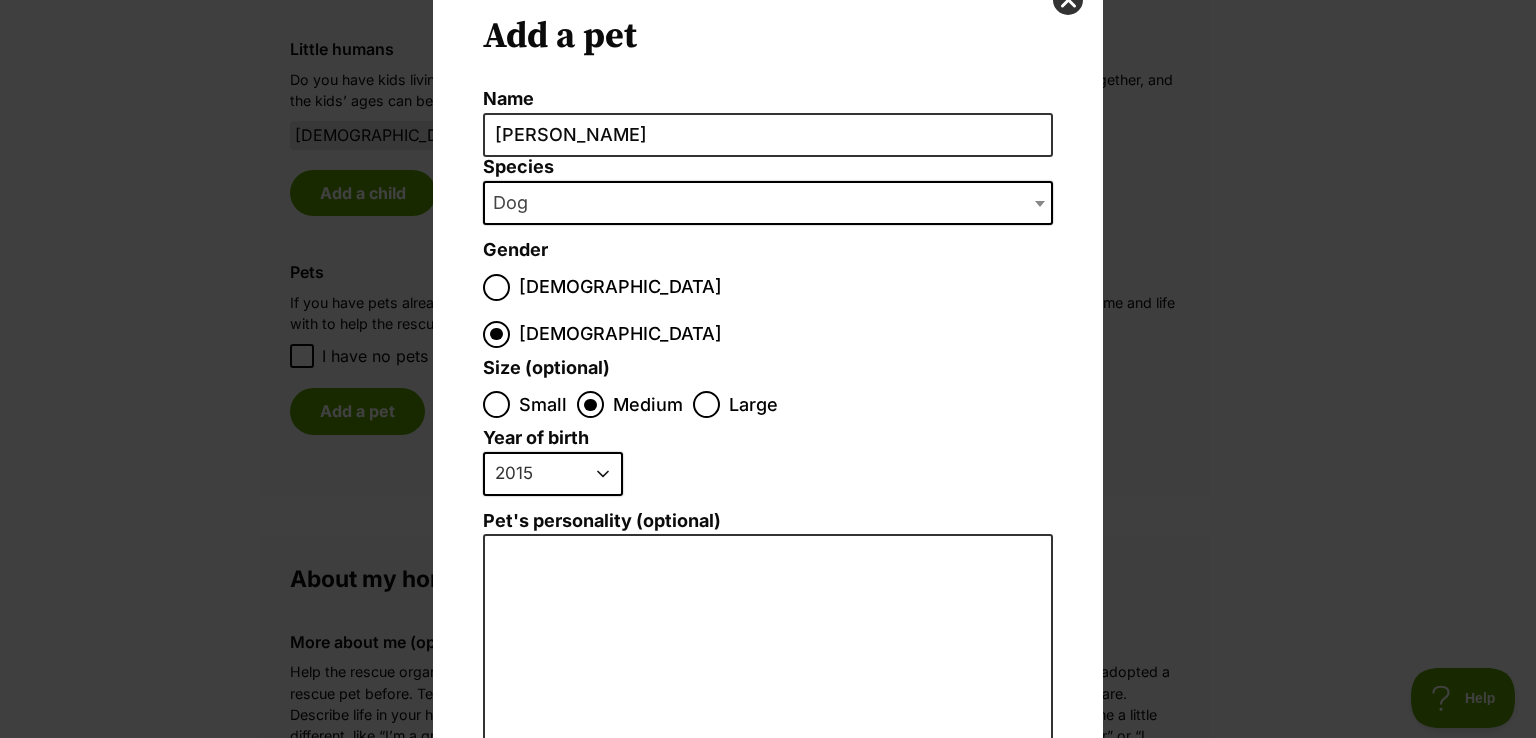scroll, scrollTop: 100, scrollLeft: 0, axis: vertical 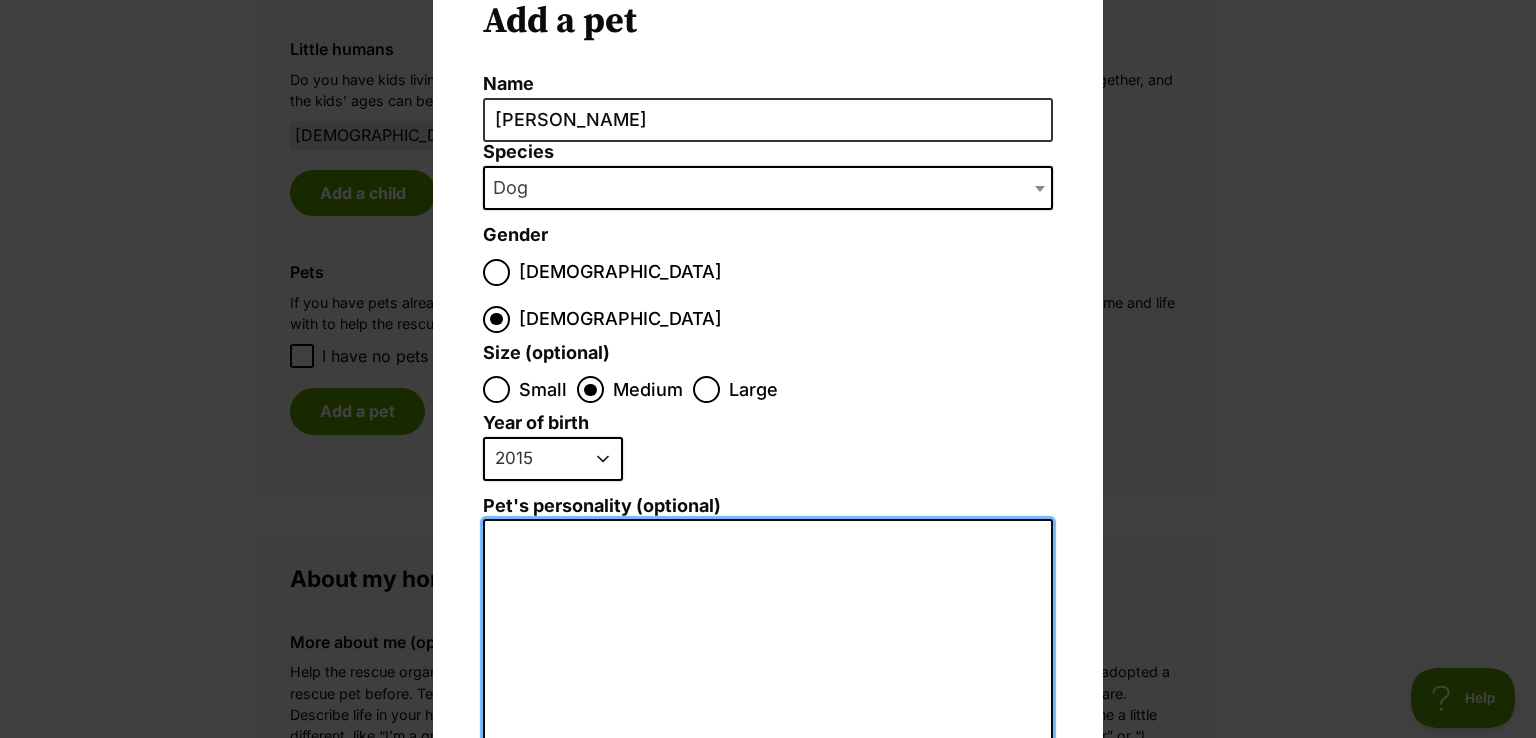 click on "Pet's personality (optional)" at bounding box center [768, 738] 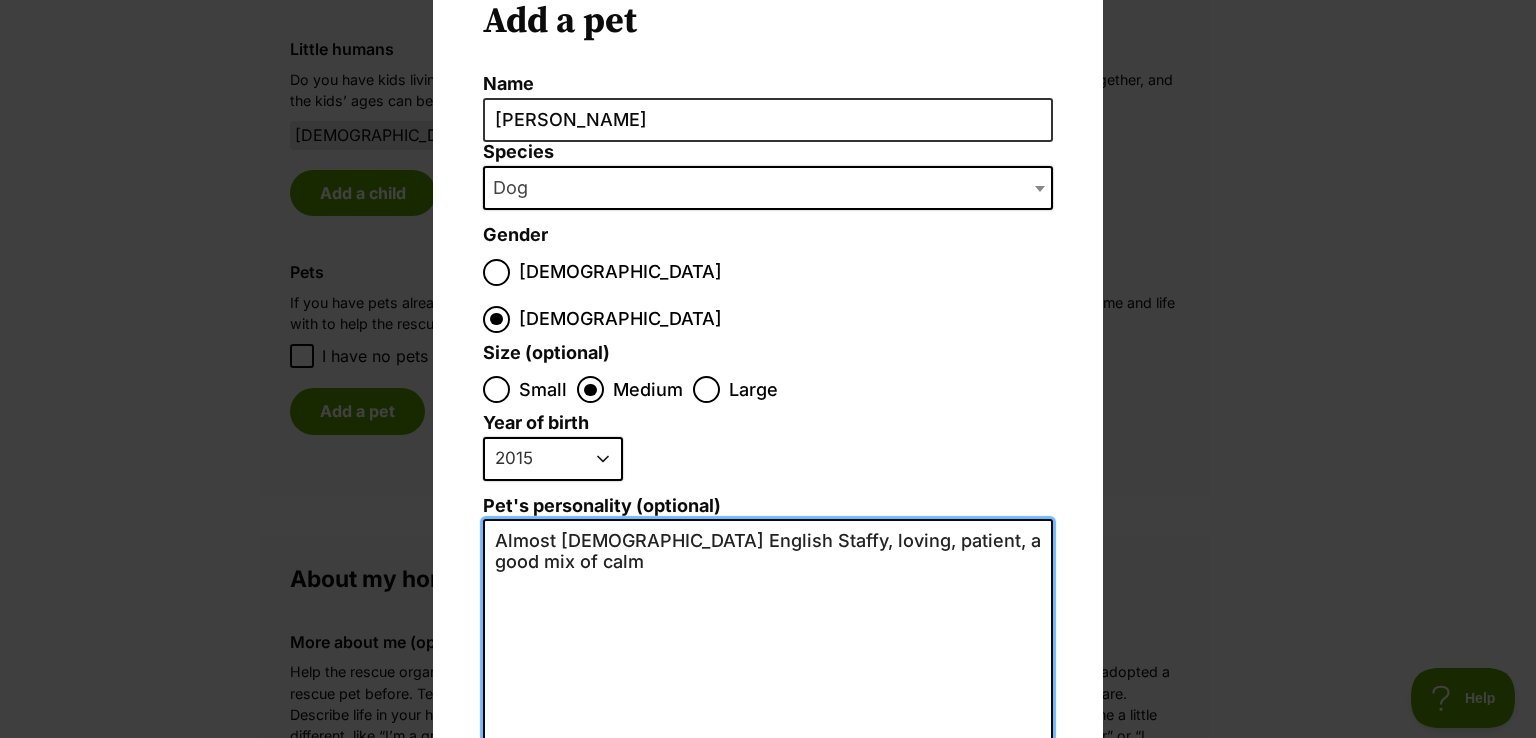 scroll, scrollTop: 0, scrollLeft: 0, axis: both 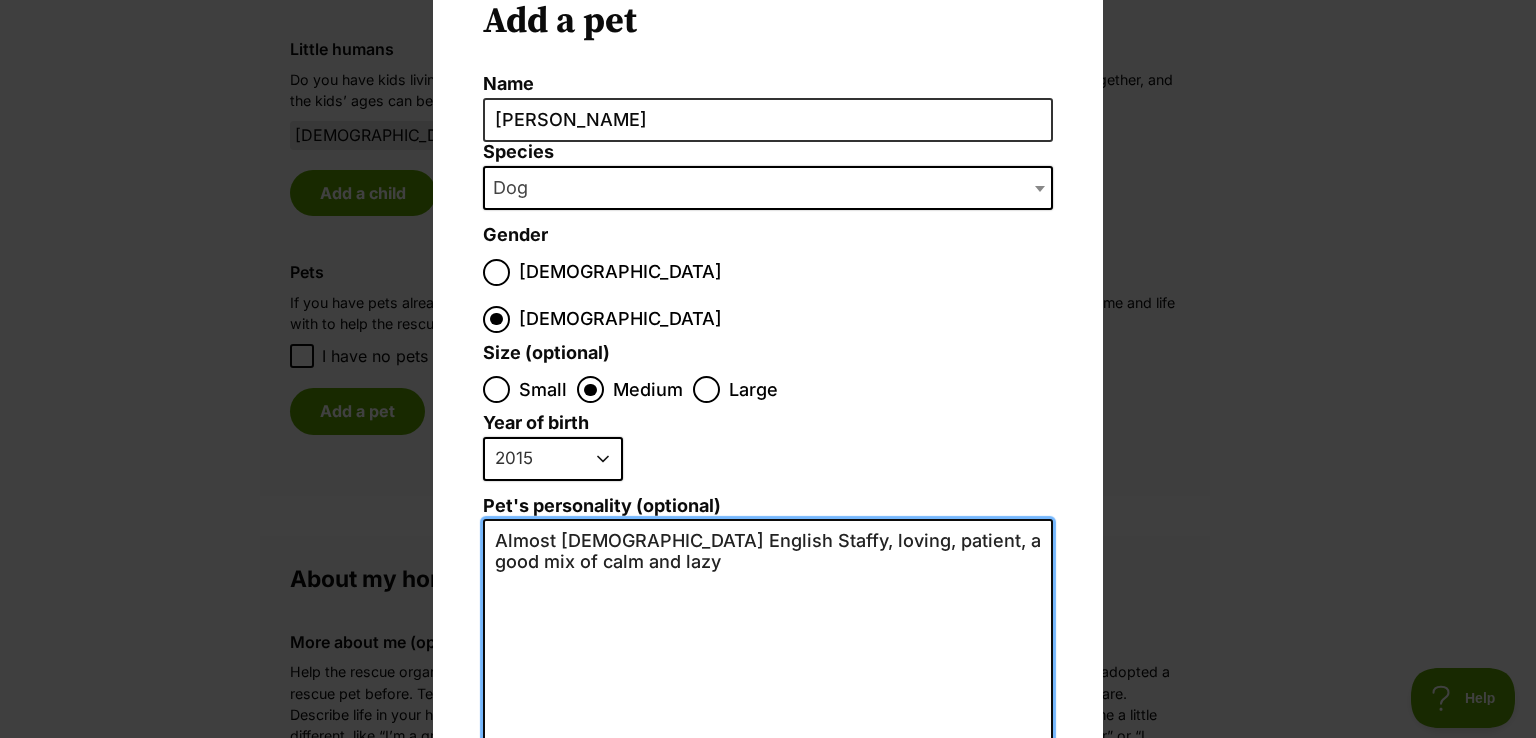 click on "Almost 10 year old English Staffy, loving, patient, a good mix of calm and lazy" at bounding box center [768, 737] 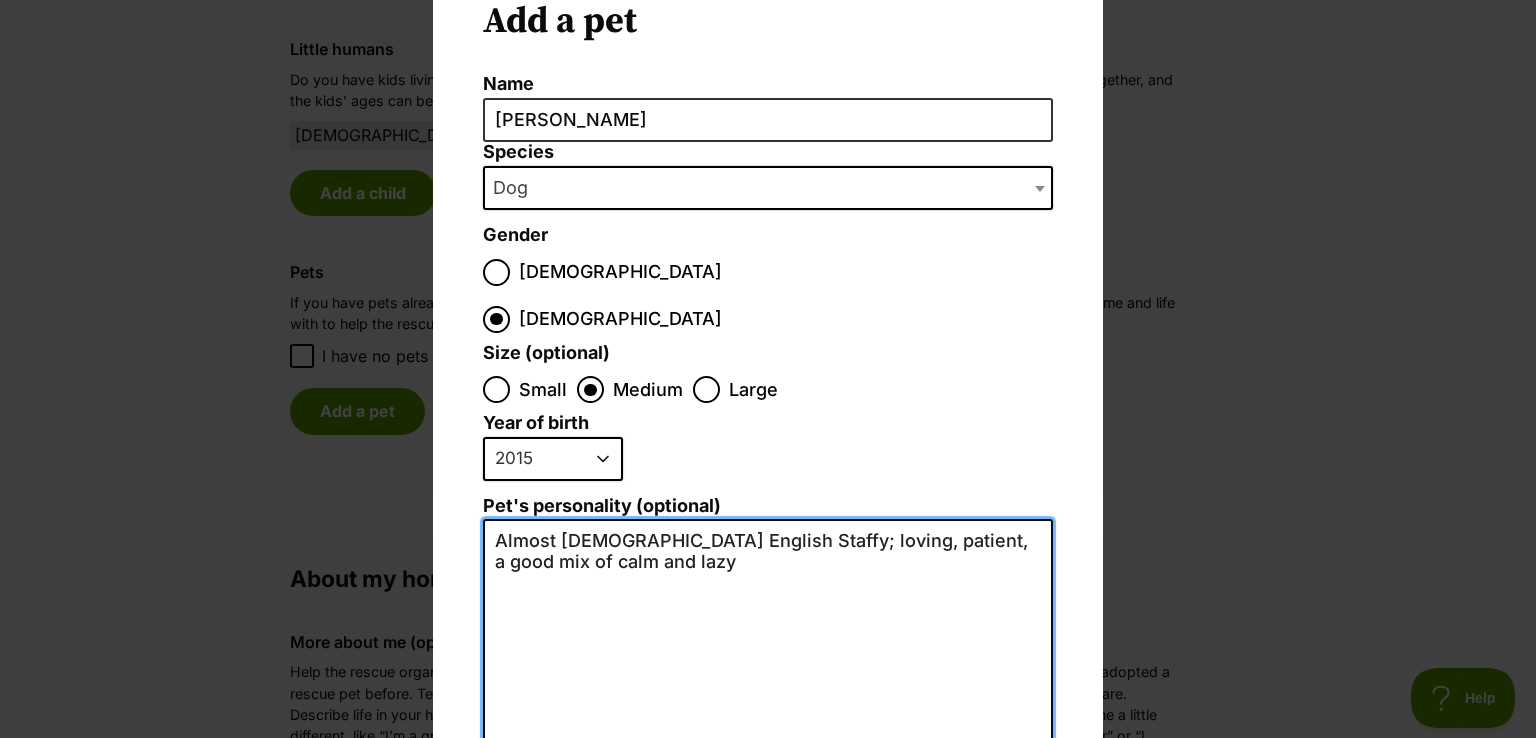 click on "Almost 10 year old English Staffy; loving, patient, a good mix of calm and lazy" at bounding box center (768, 737) 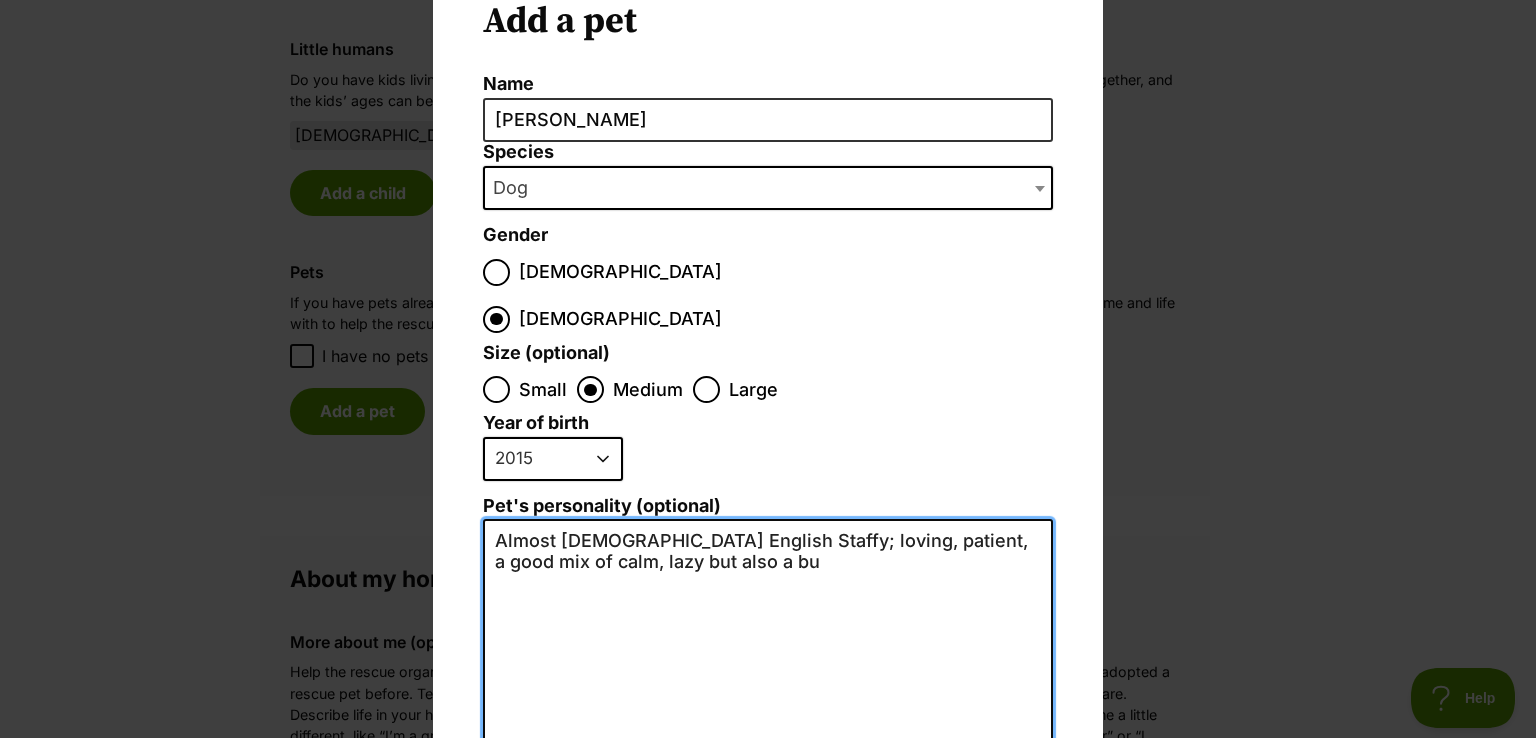 scroll, scrollTop: 0, scrollLeft: 0, axis: both 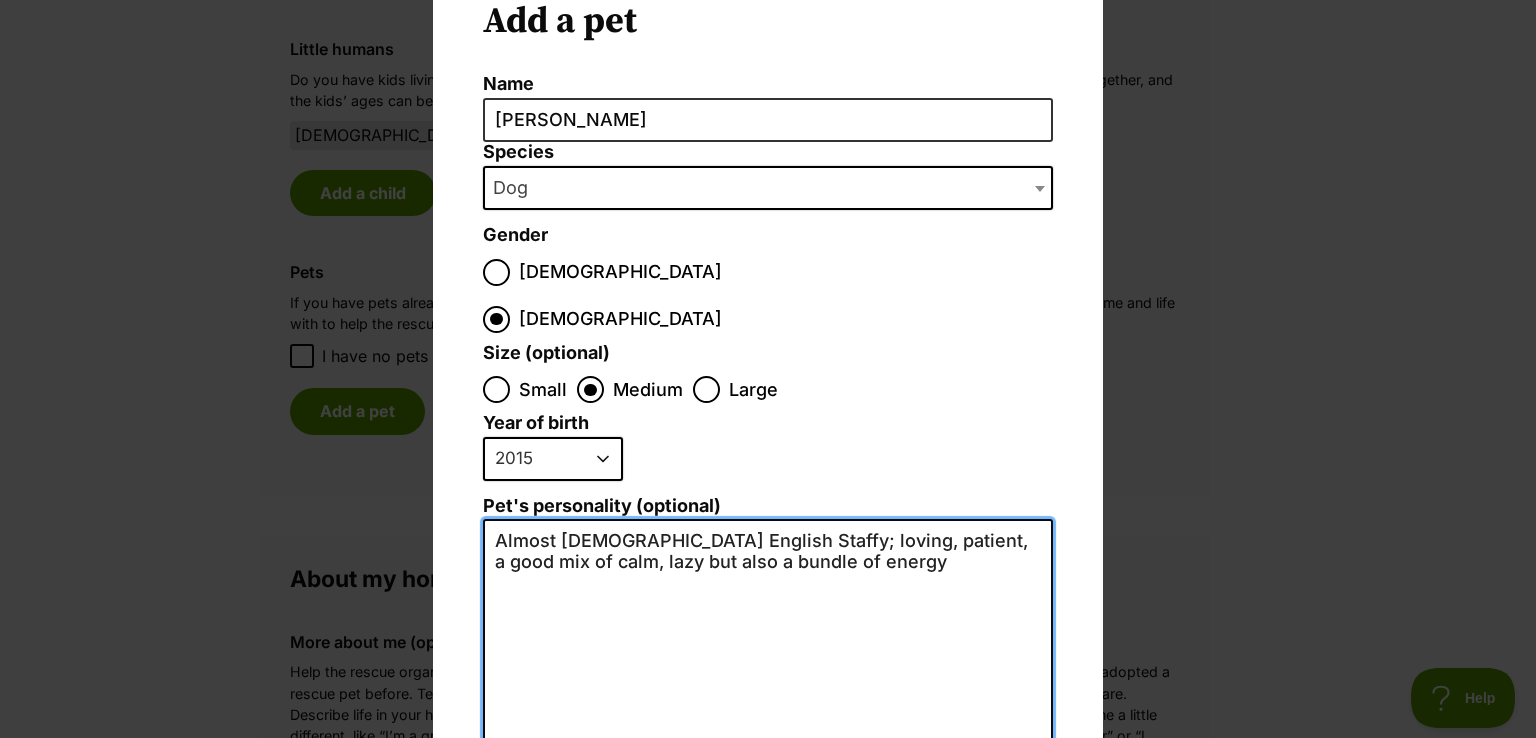 click on "Almost 10 year old English Staffy; loving, patient, a good mix of calm, lazy but also a bundle of energy" at bounding box center [768, 737] 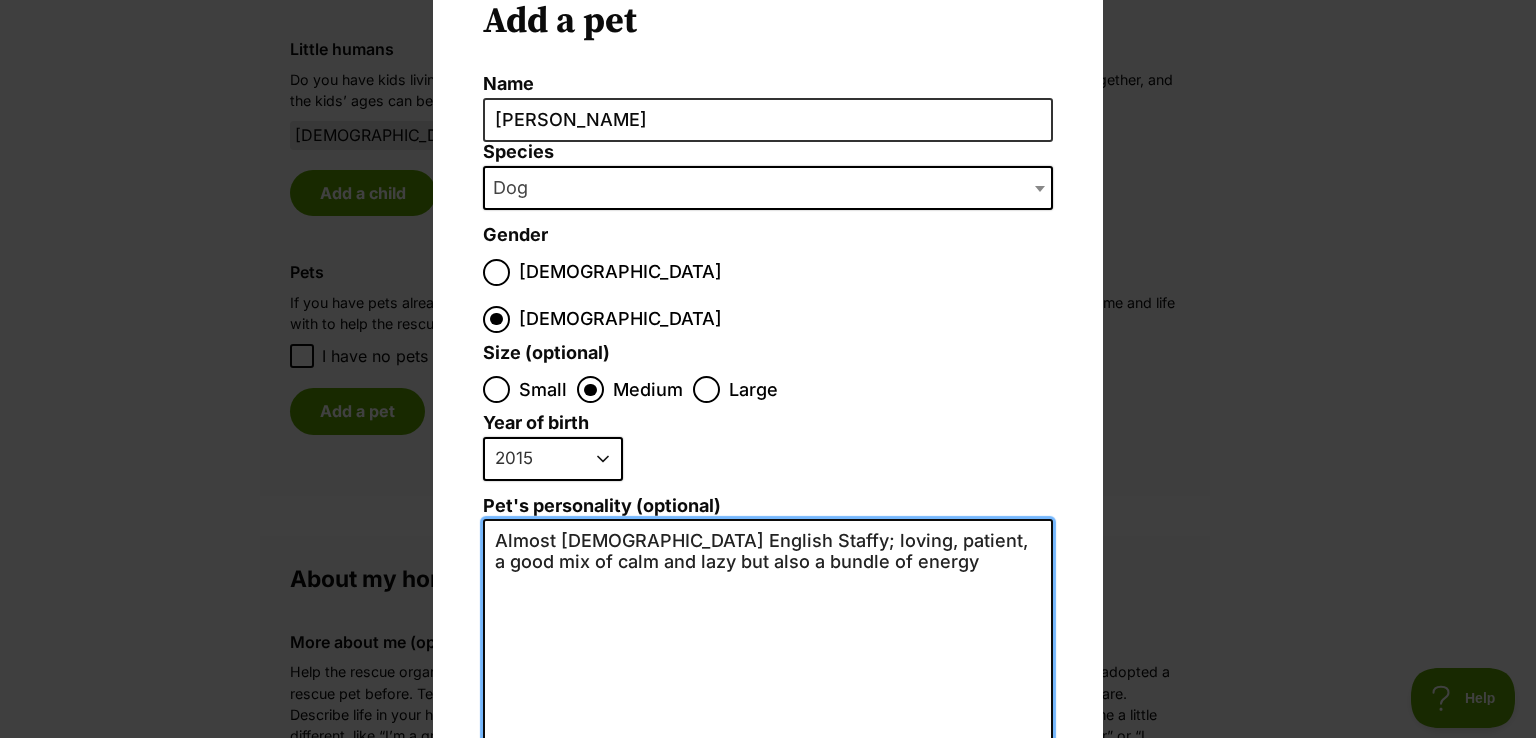 drag, startPoint x: 851, startPoint y: 517, endPoint x: 612, endPoint y: 514, distance: 239.01883 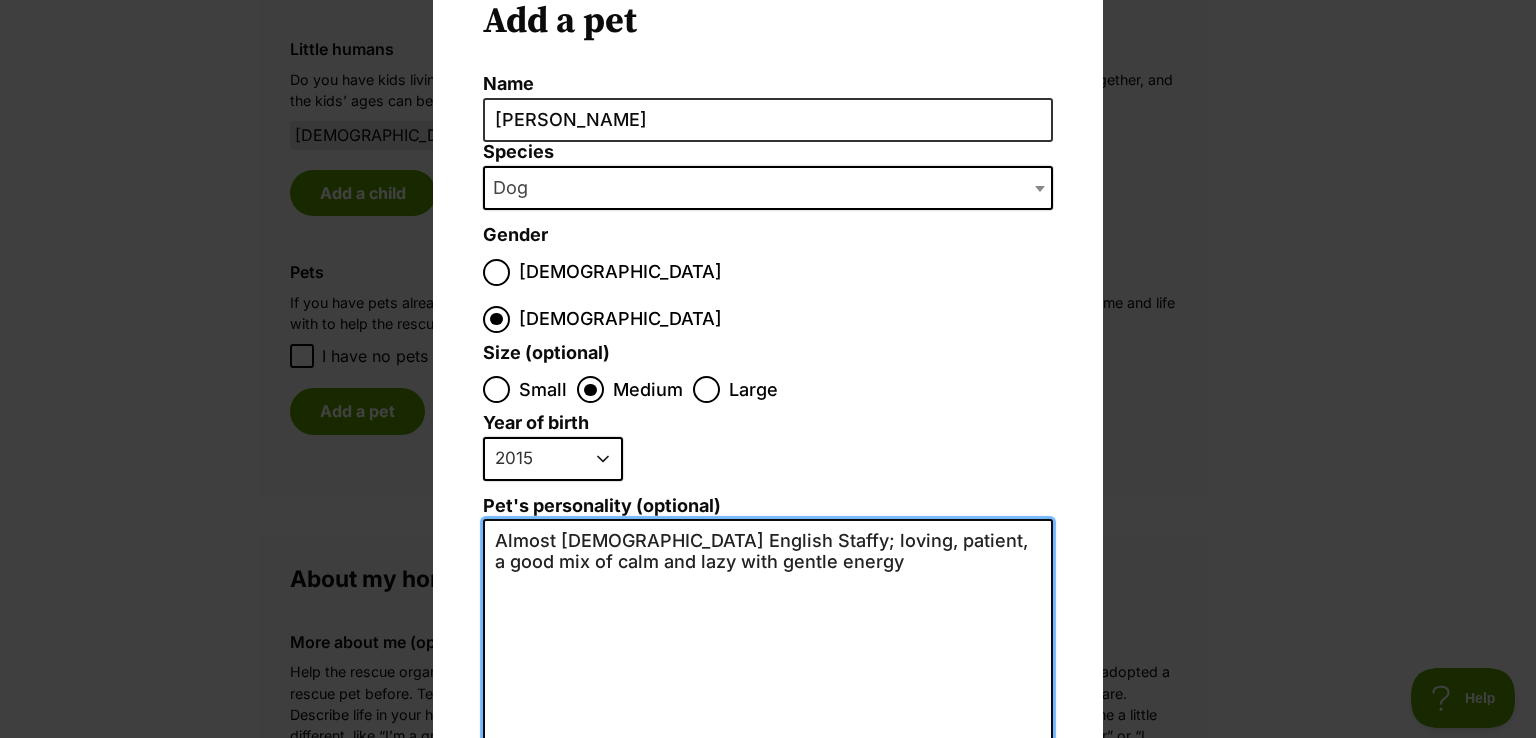 scroll, scrollTop: 400, scrollLeft: 0, axis: vertical 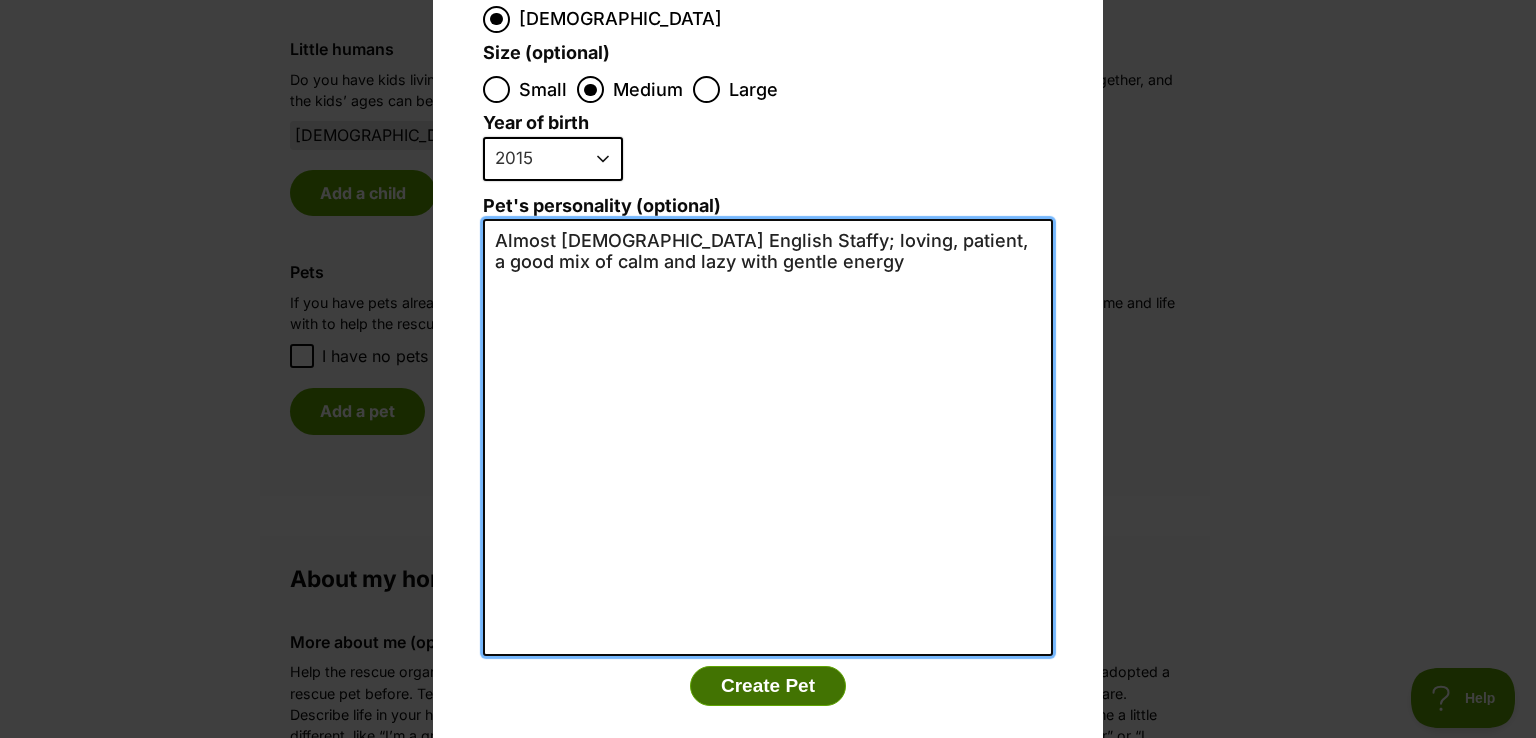 type on "Almost 10 year old English Staffy; loving, patient, a good mix of calm and lazy with gentle energy" 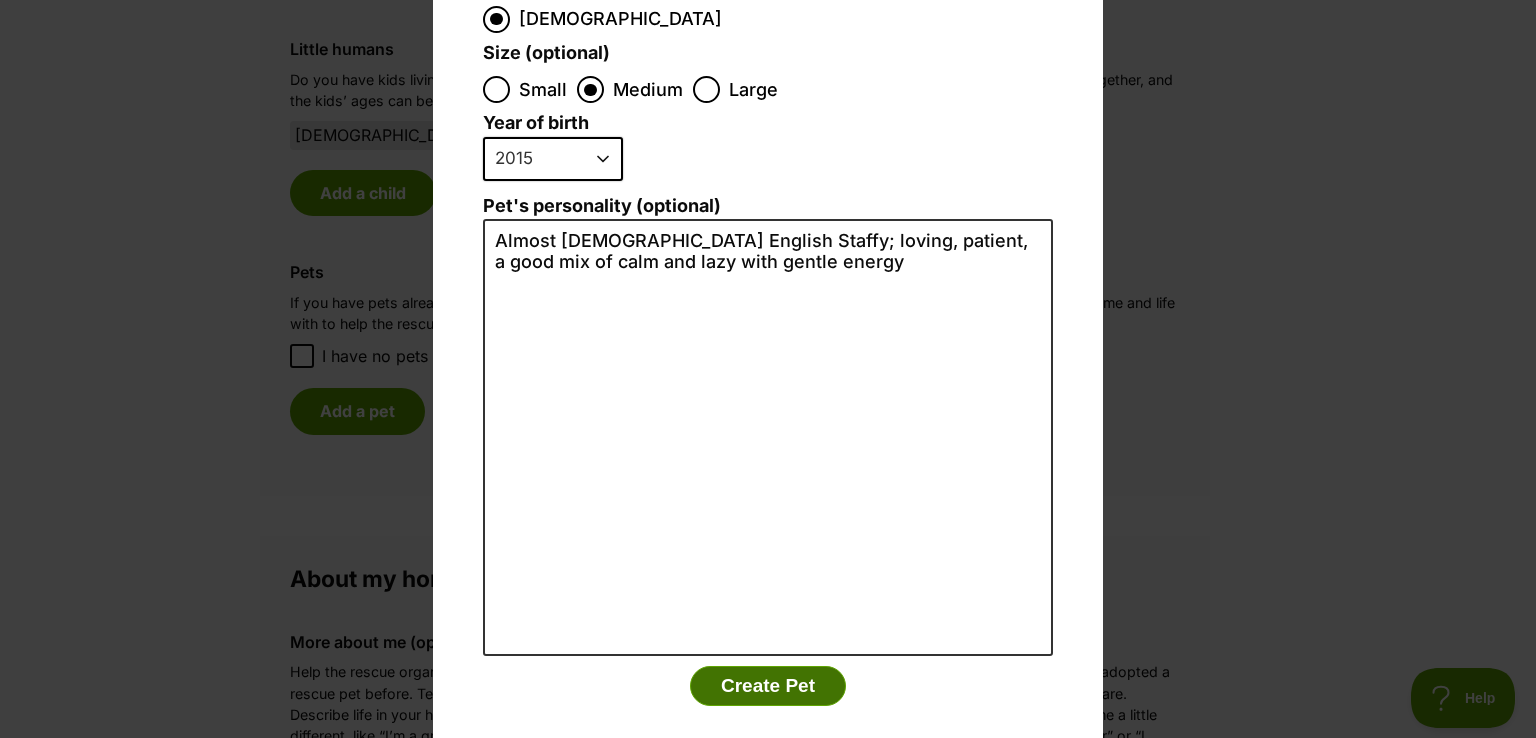 click on "Create Pet" at bounding box center (768, 686) 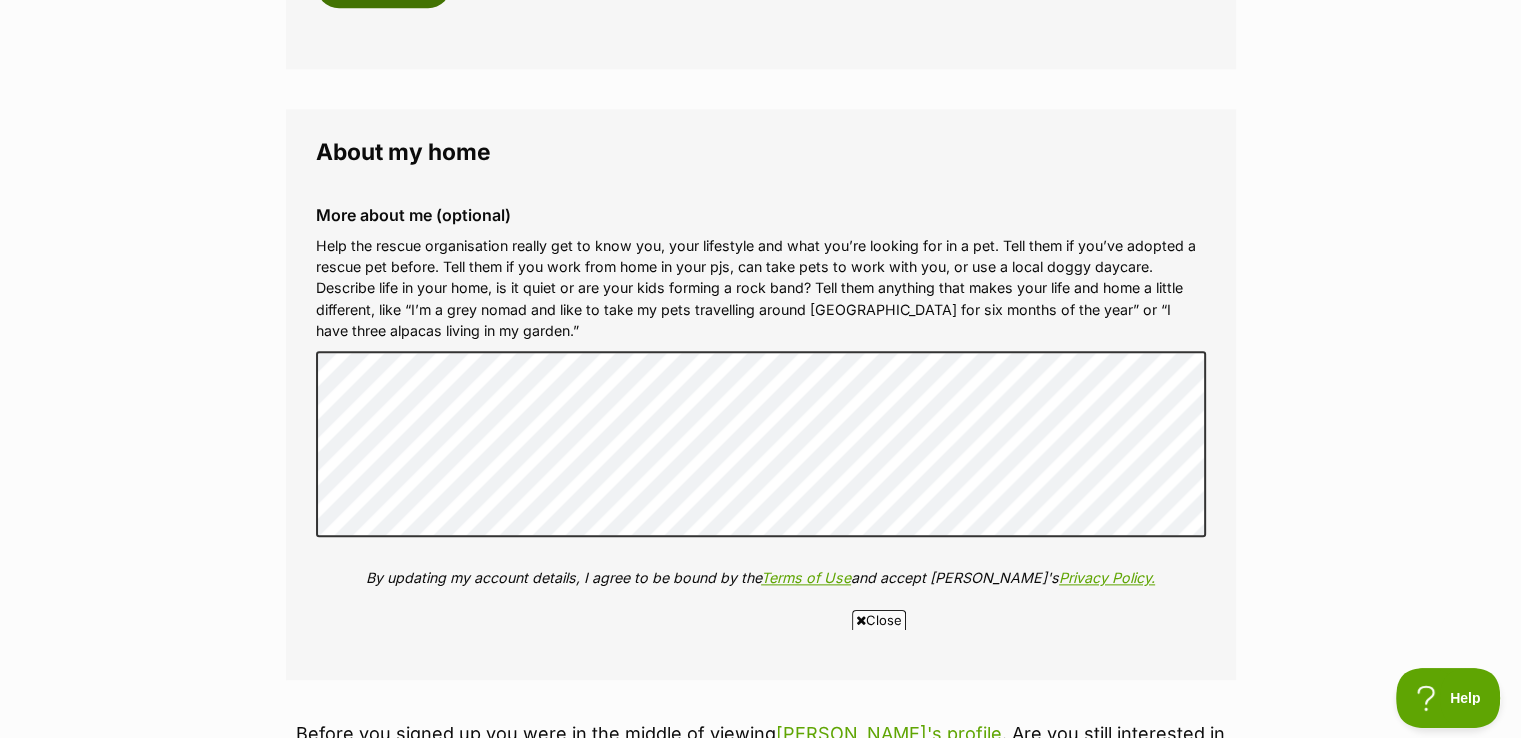 scroll, scrollTop: 0, scrollLeft: 0, axis: both 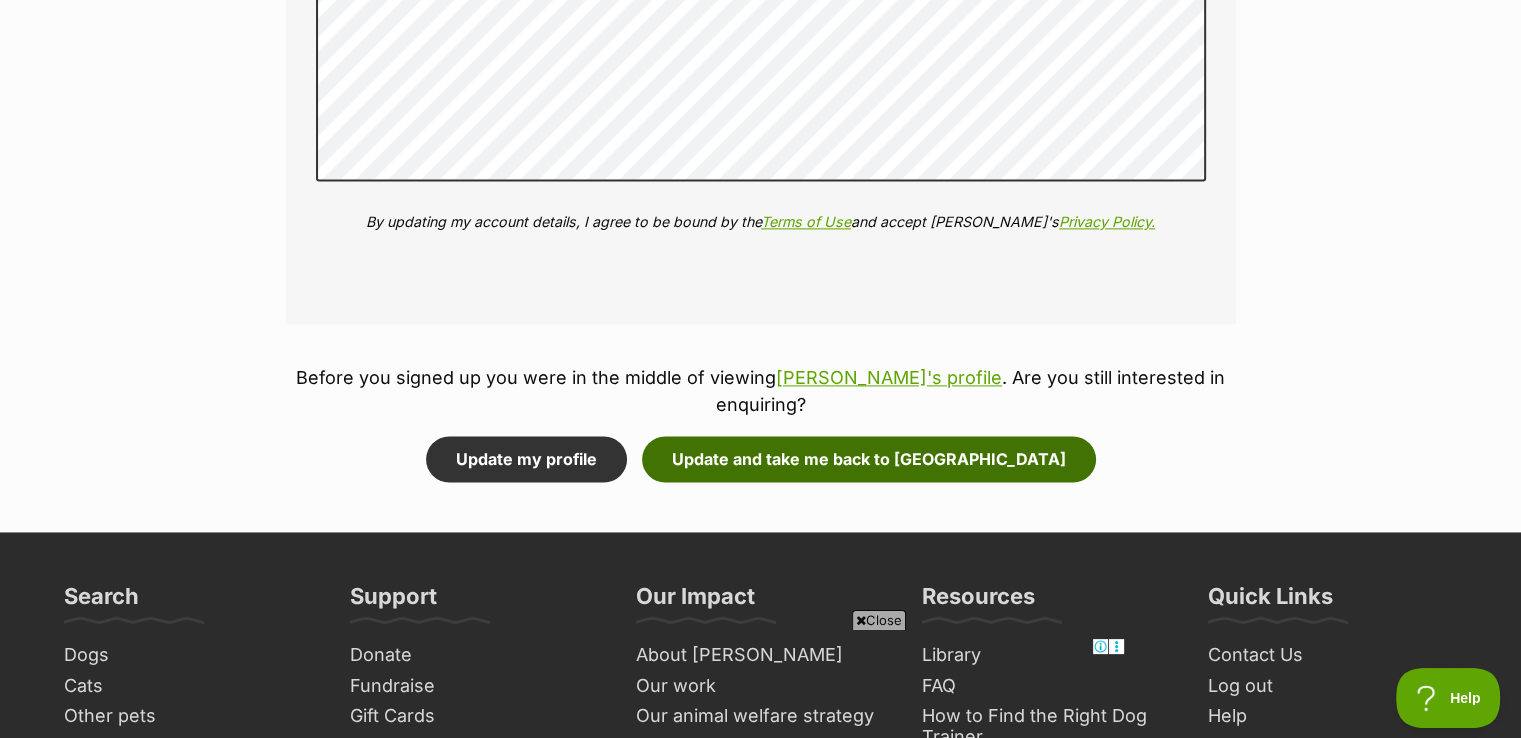 click on "Update and take me back to Binky" at bounding box center (869, 459) 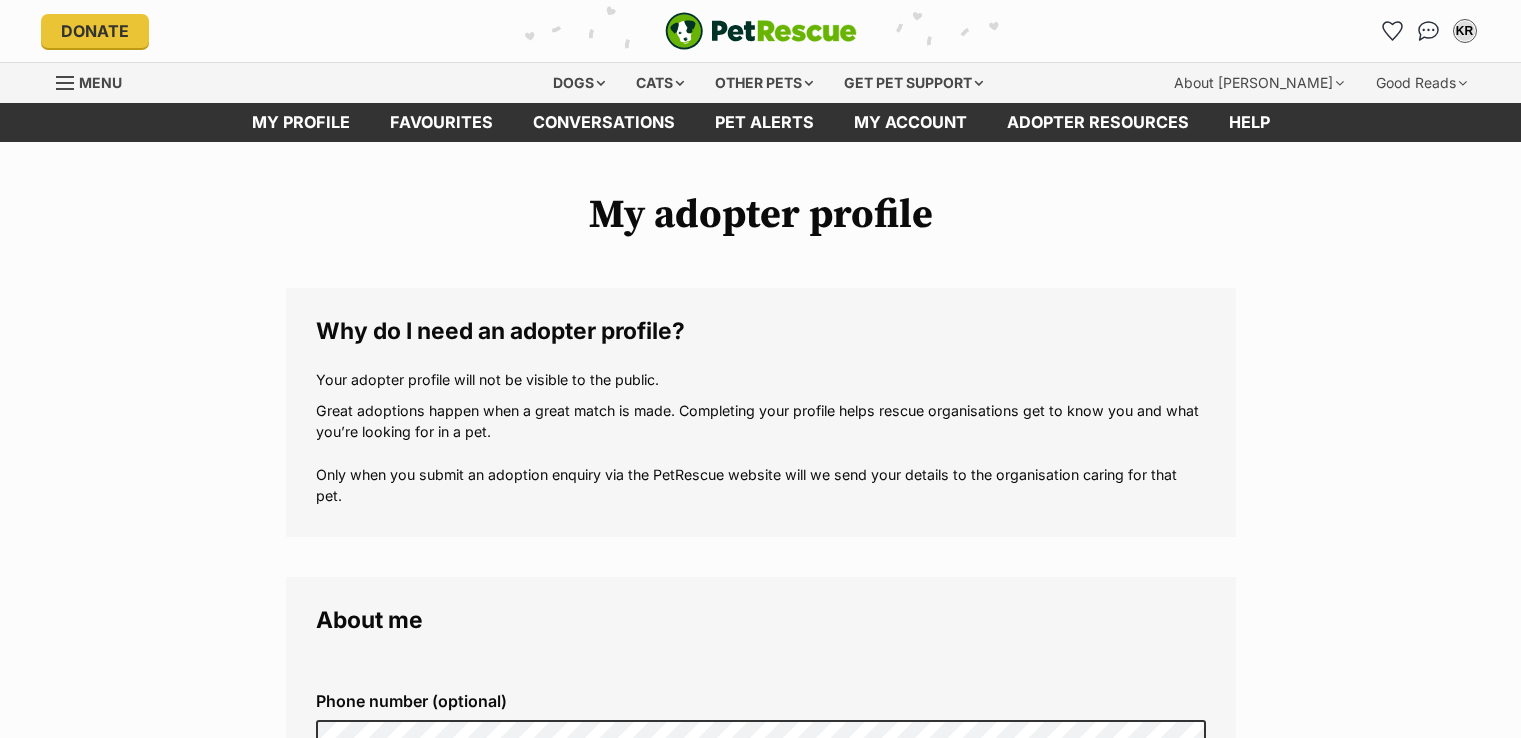 scroll, scrollTop: 0, scrollLeft: 0, axis: both 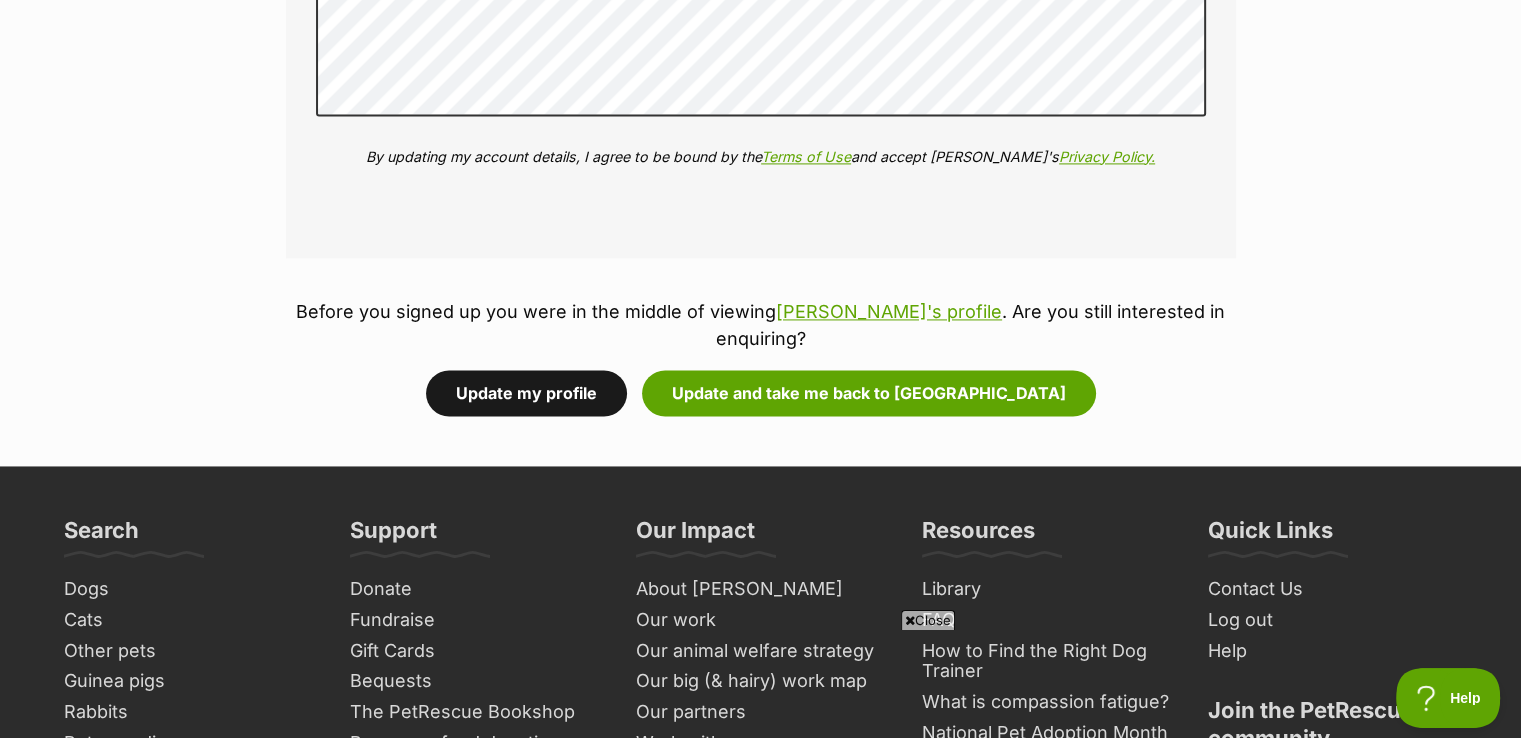click on "Update my profile" at bounding box center (526, 393) 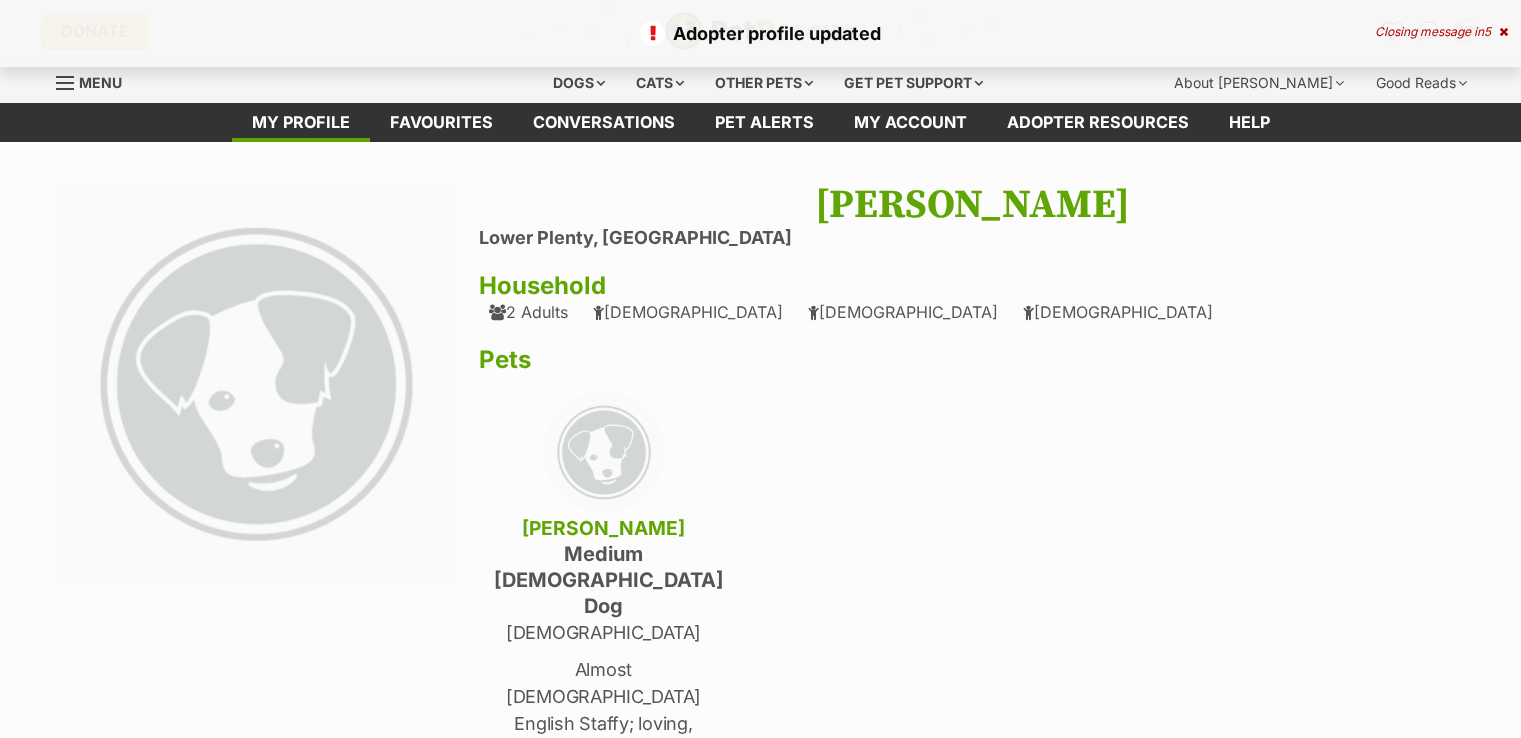 scroll, scrollTop: 0, scrollLeft: 0, axis: both 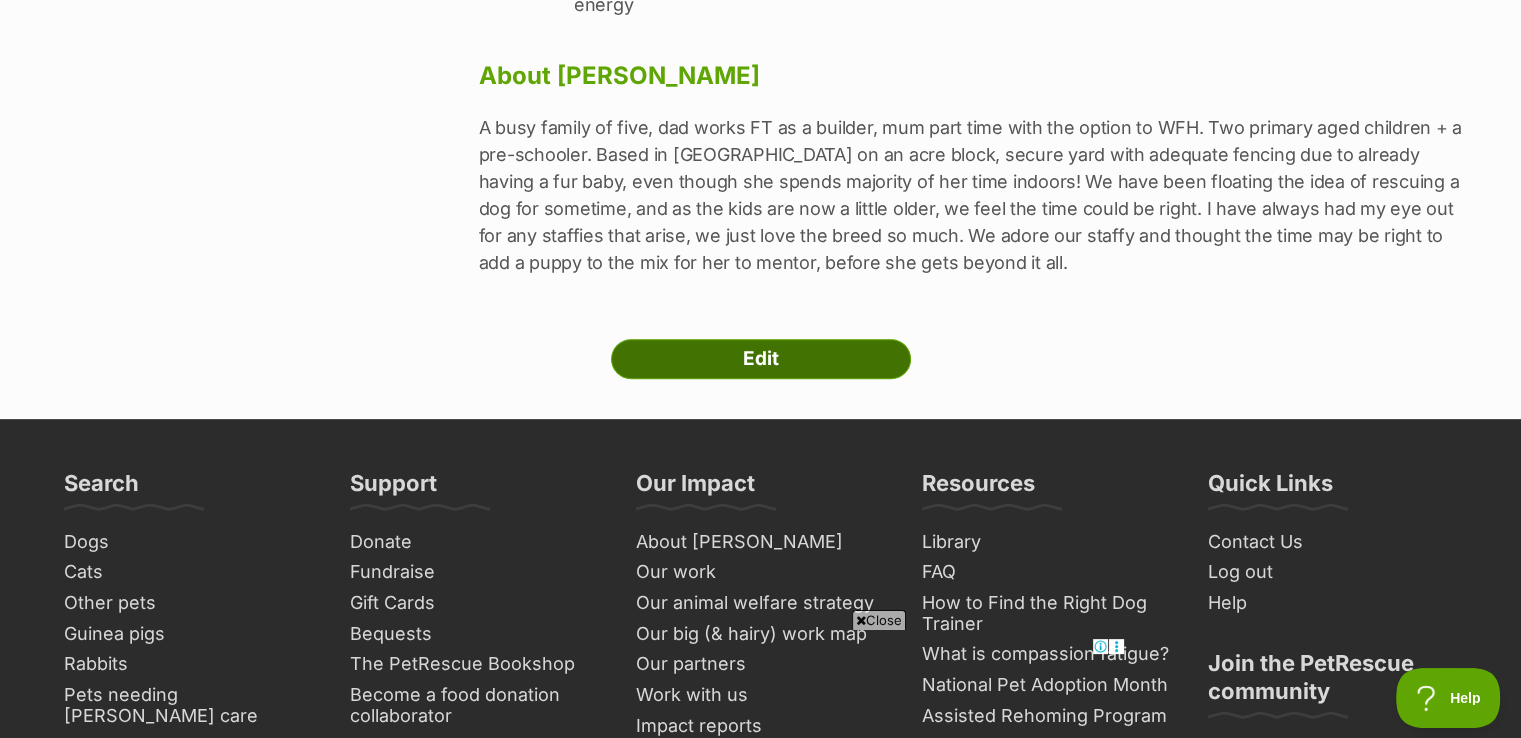click on "Edit" at bounding box center [761, 359] 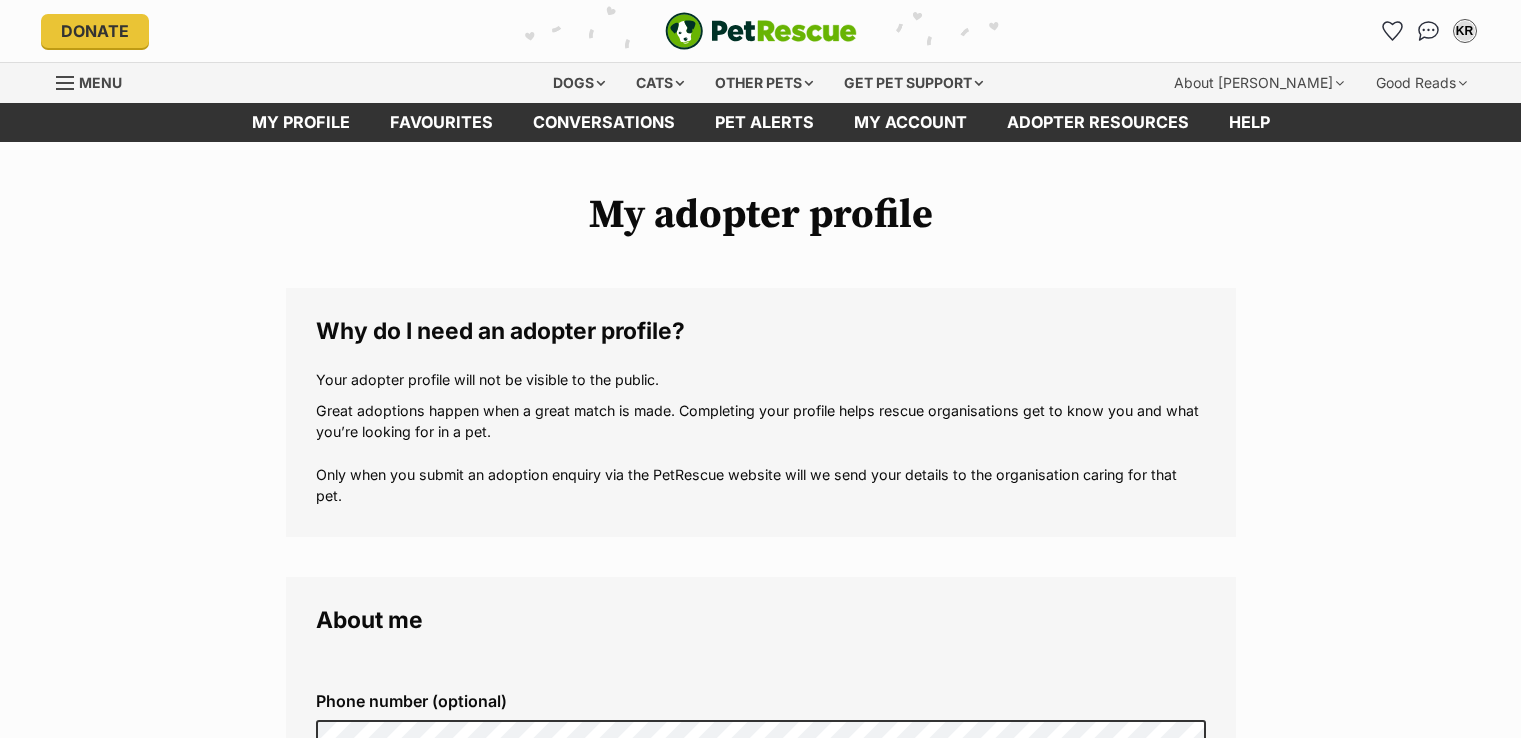 scroll, scrollTop: 0, scrollLeft: 0, axis: both 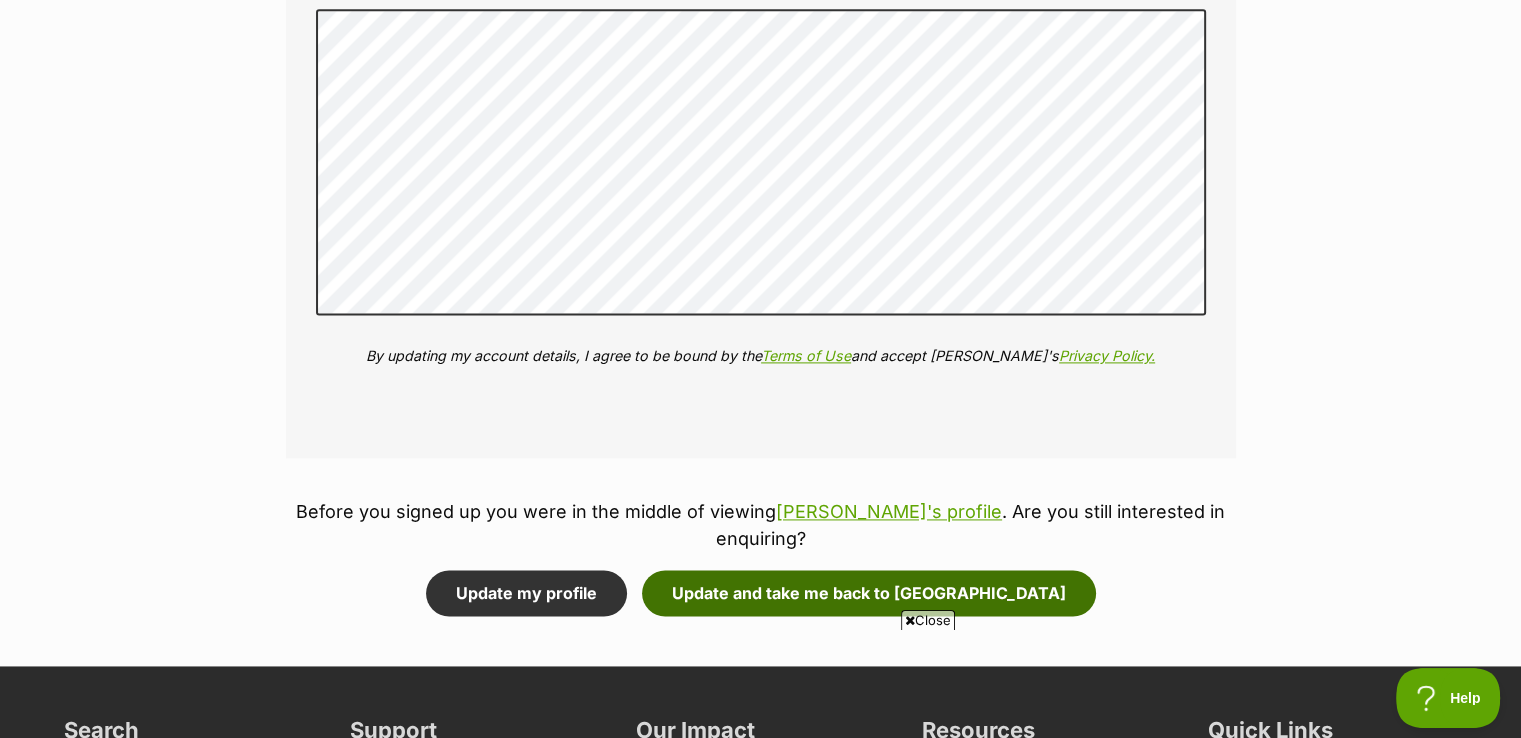 click on "Update and take me back to [GEOGRAPHIC_DATA]" at bounding box center [869, 593] 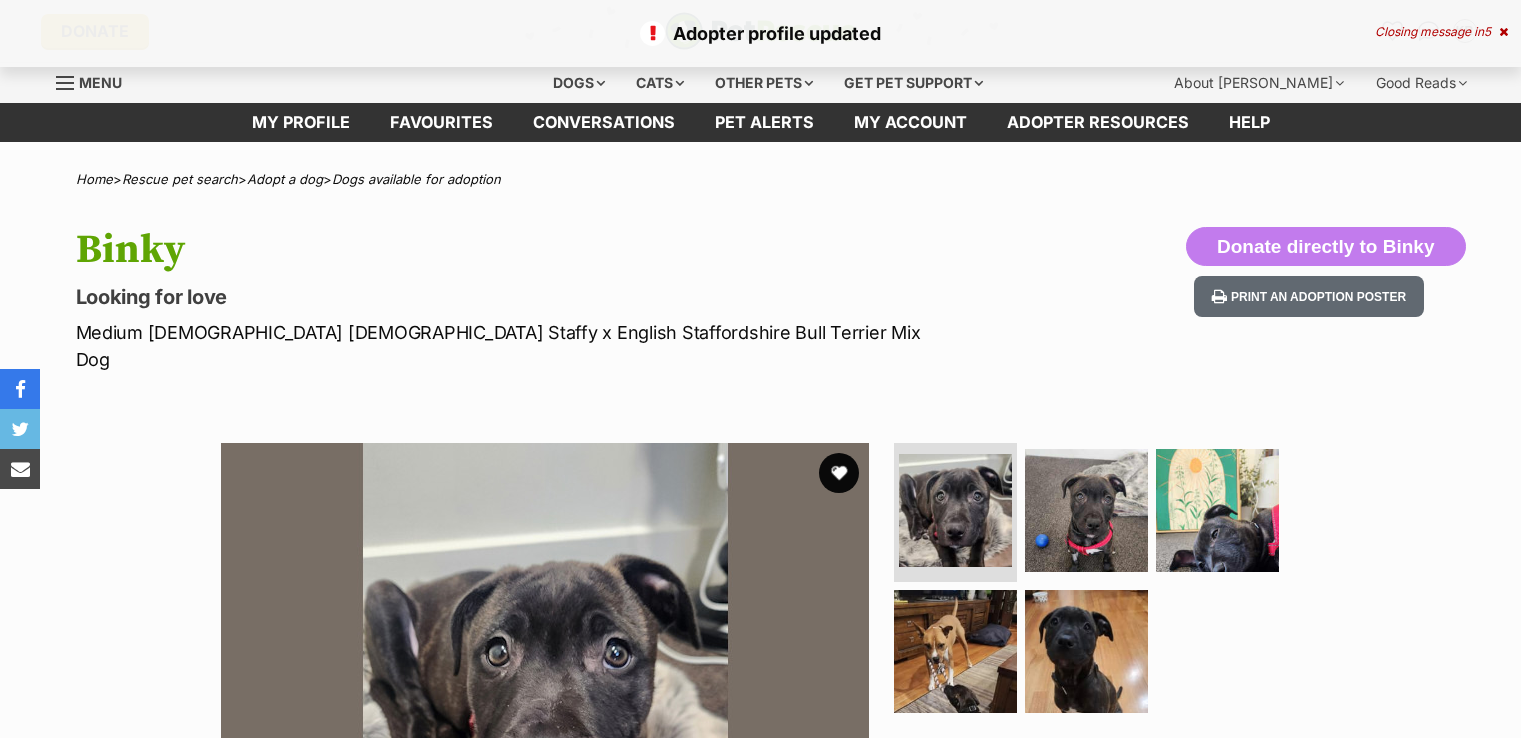 scroll, scrollTop: 0, scrollLeft: 0, axis: both 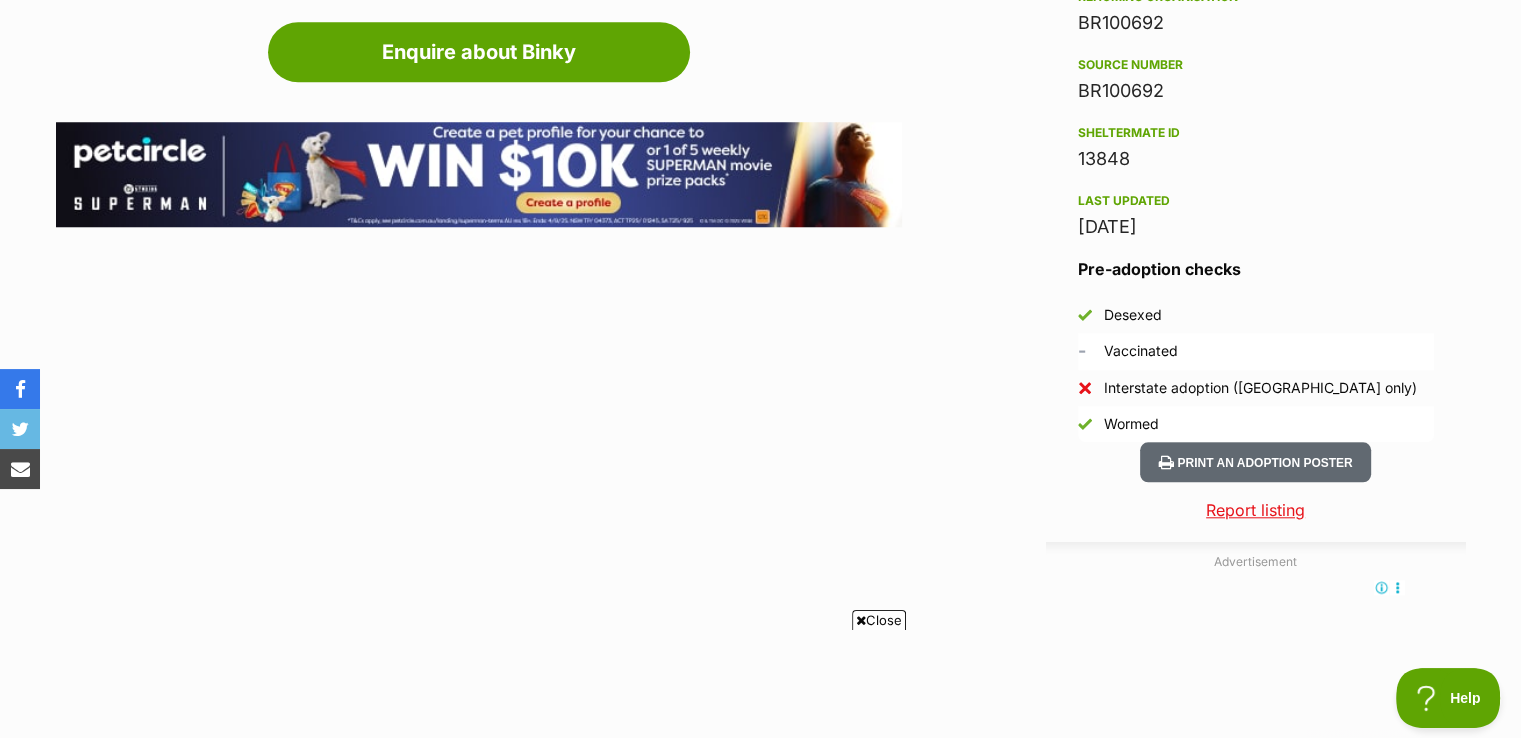 click on "Close" at bounding box center (879, 620) 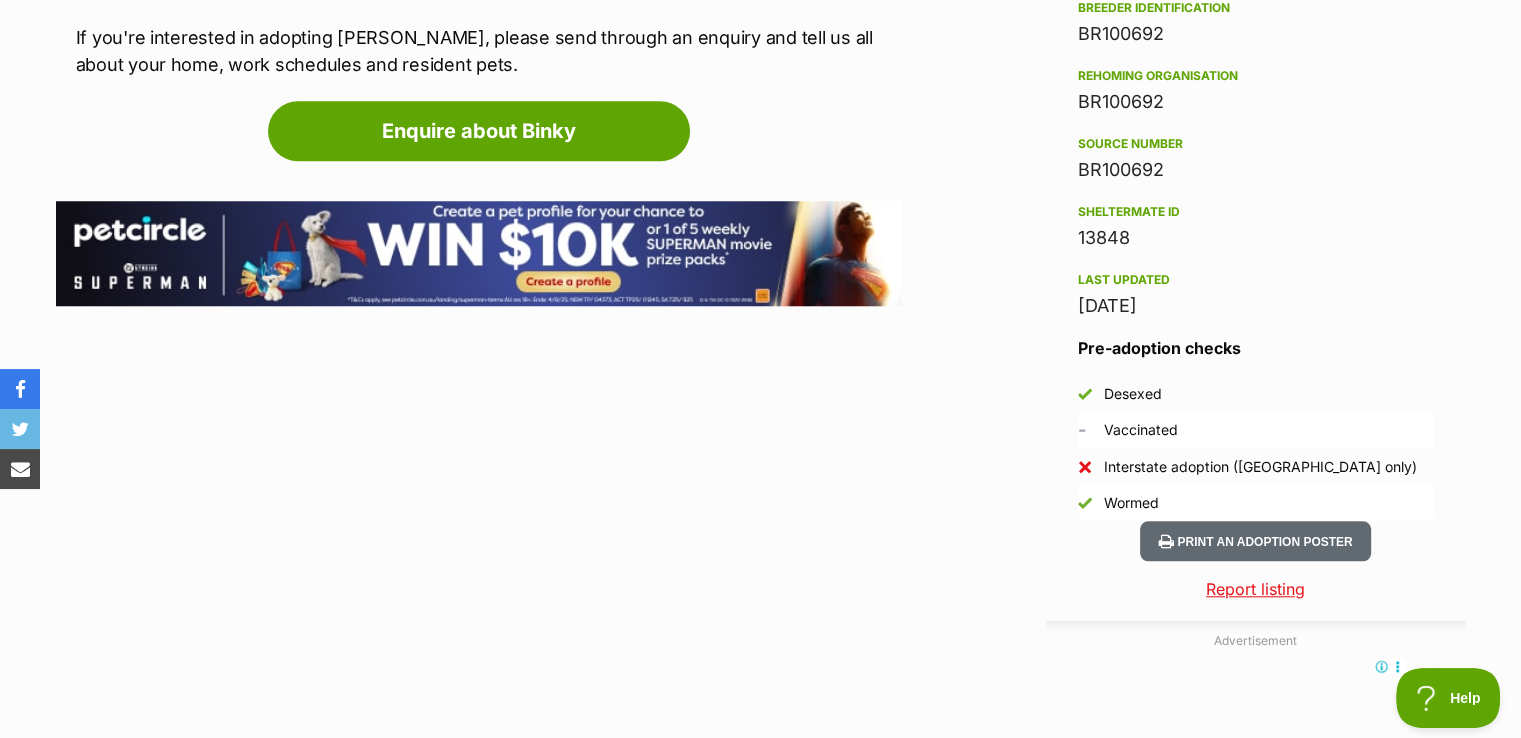 scroll, scrollTop: 1700, scrollLeft: 0, axis: vertical 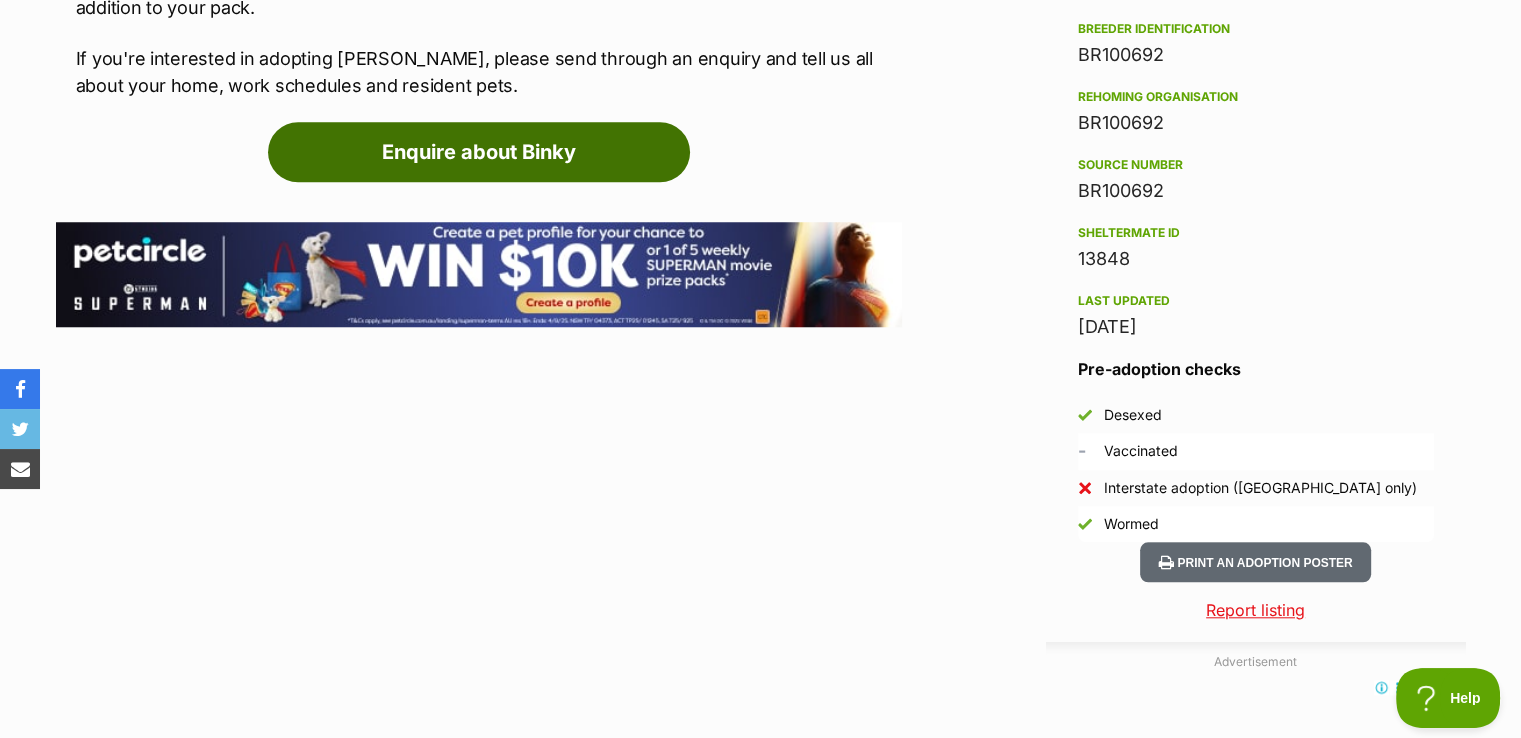 click on "Enquire about Binky" at bounding box center [479, 152] 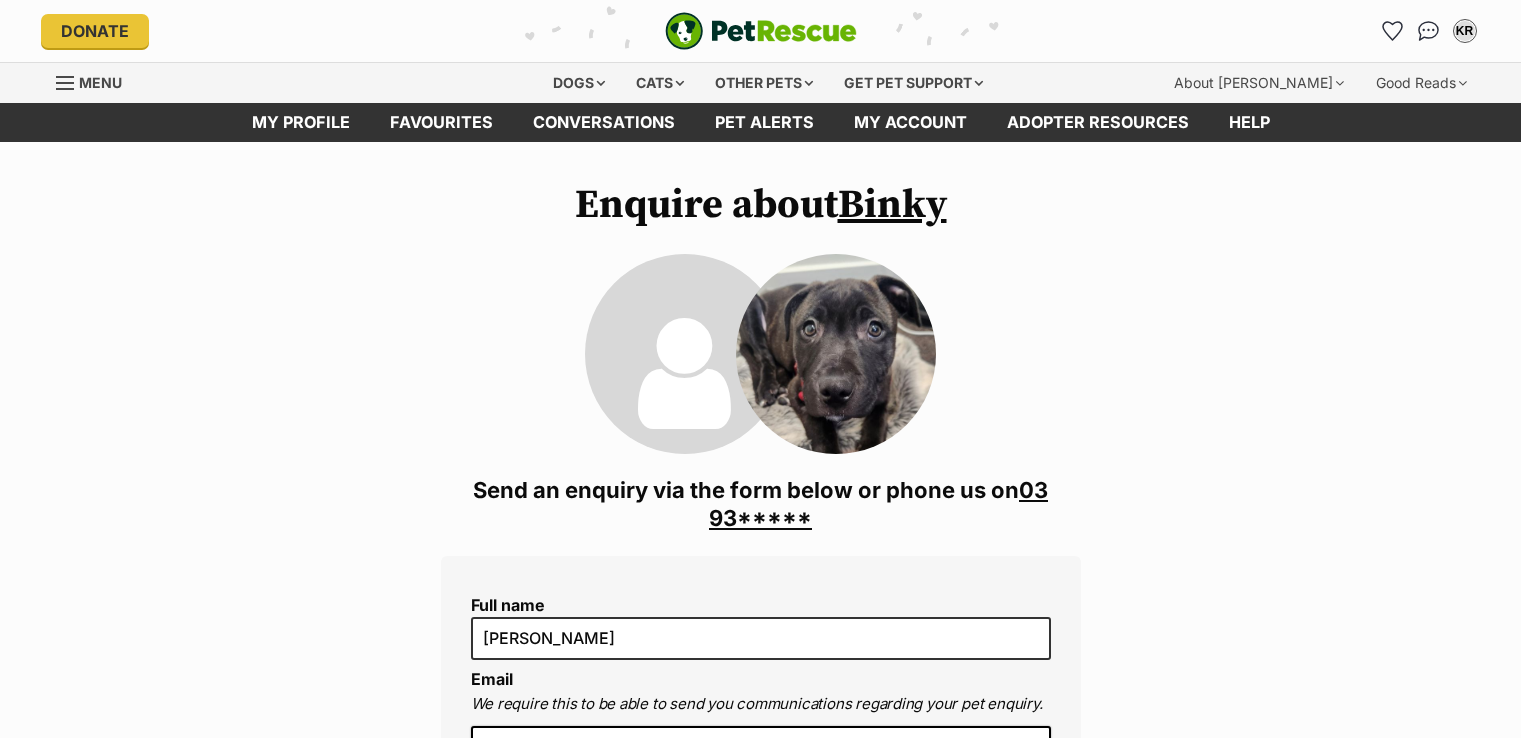 scroll, scrollTop: 0, scrollLeft: 0, axis: both 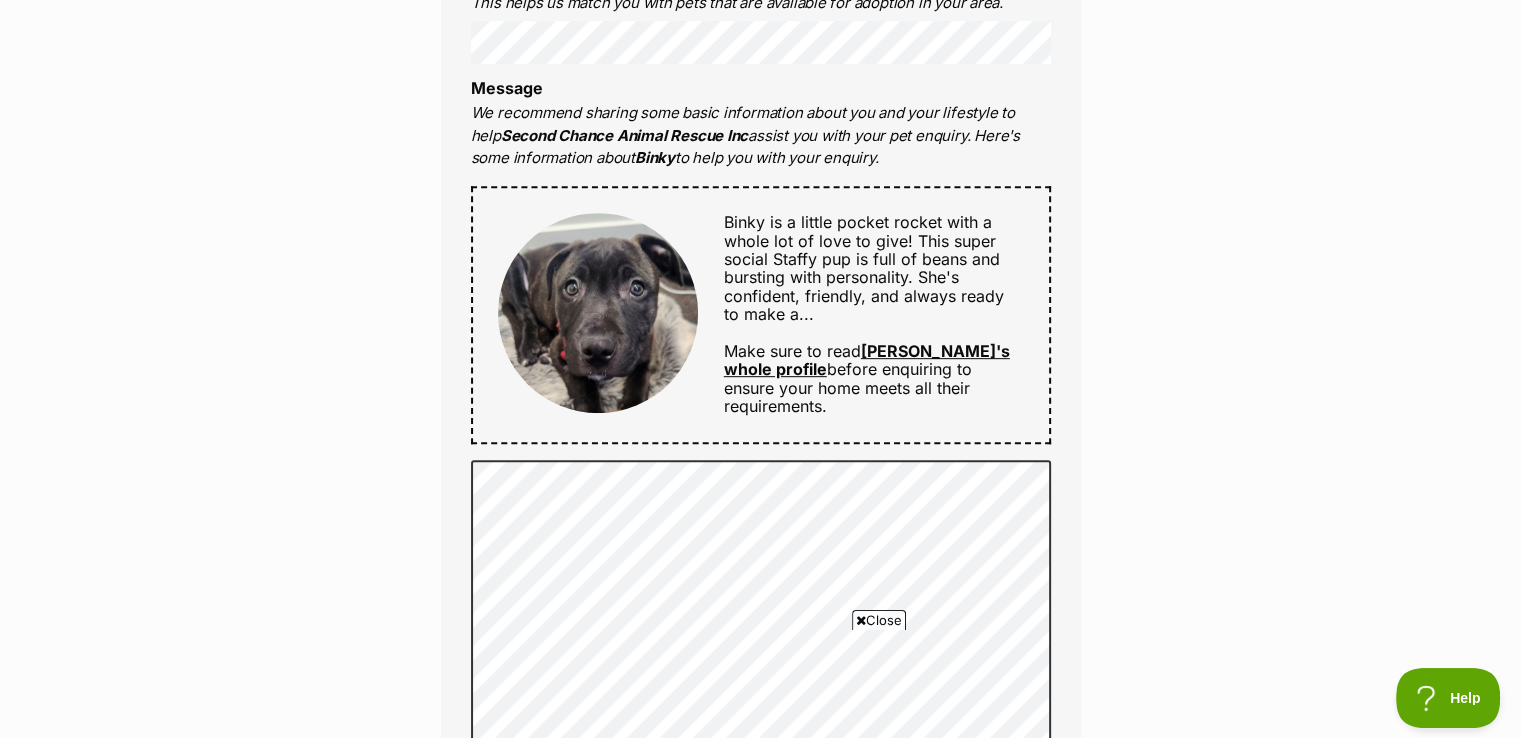 click on "[PERSON_NAME]'s whole profile" at bounding box center (867, 360) 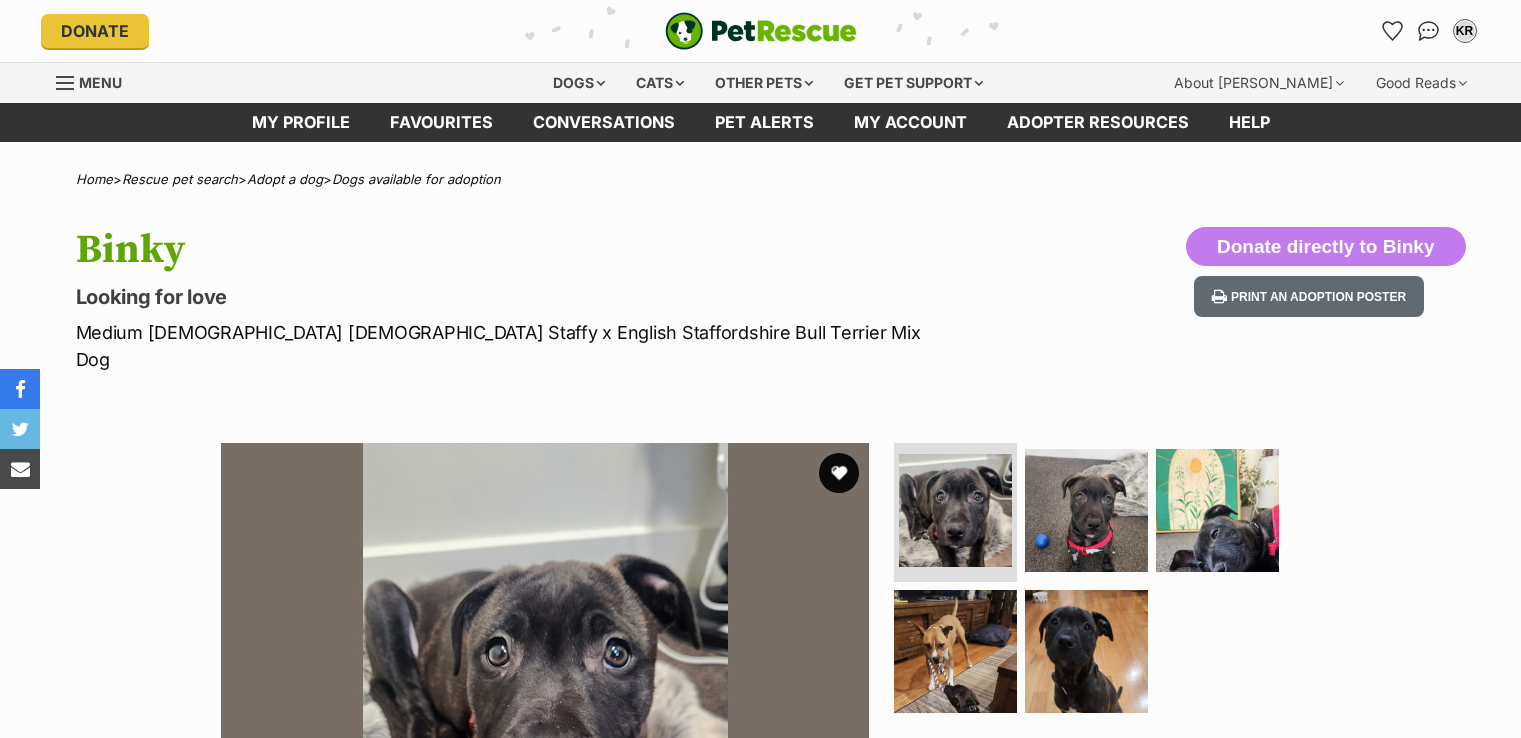 scroll, scrollTop: 0, scrollLeft: 0, axis: both 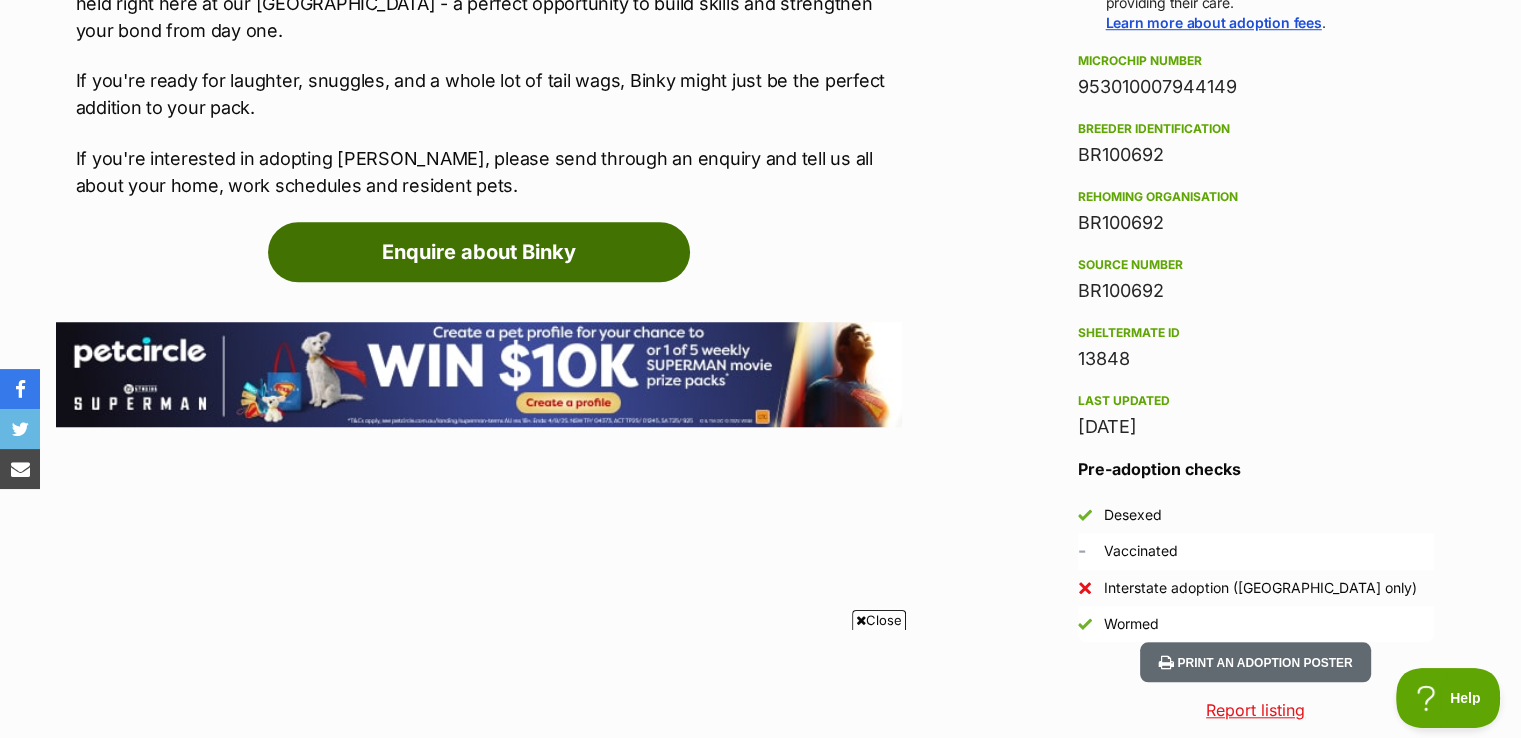 click on "Enquire about Binky" at bounding box center [479, 252] 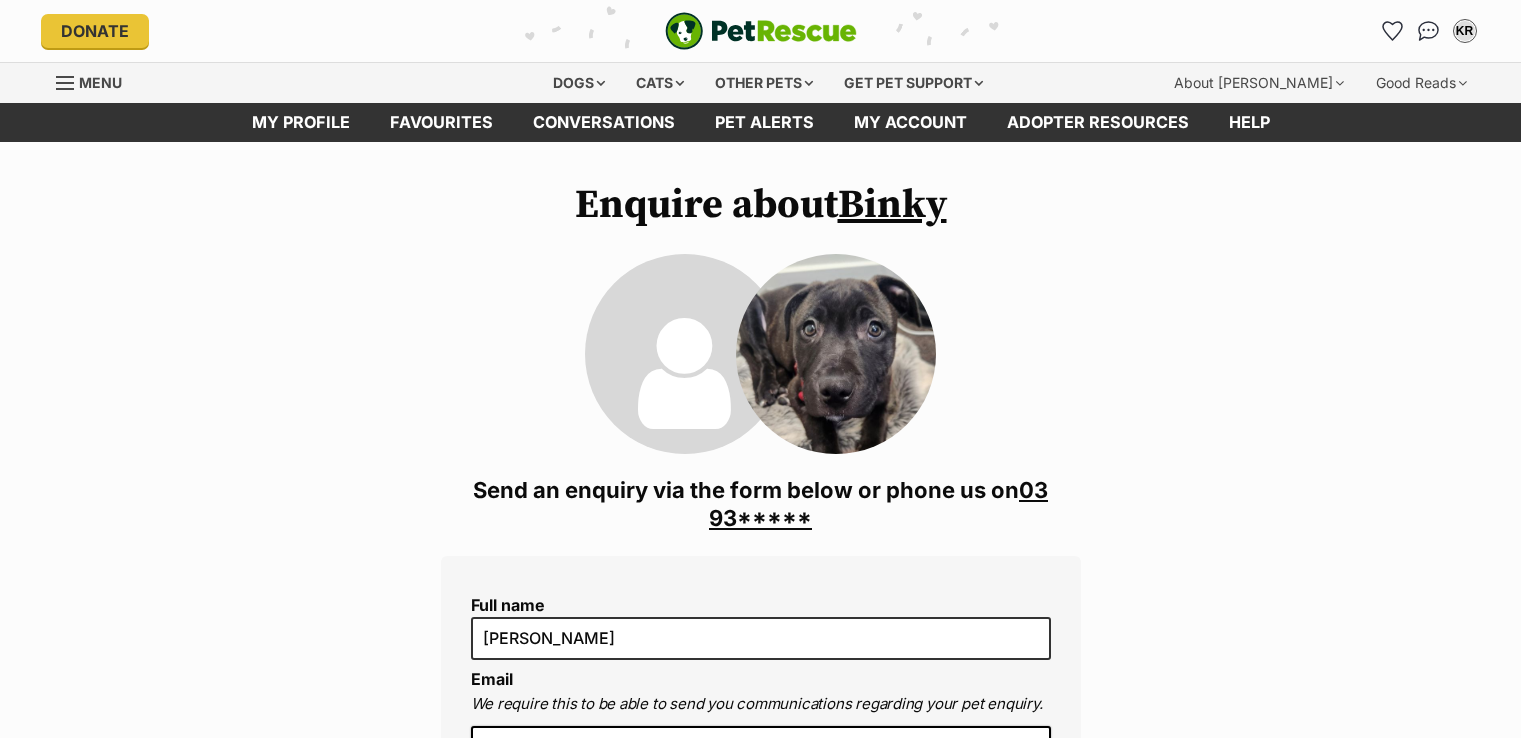 scroll, scrollTop: 0, scrollLeft: 0, axis: both 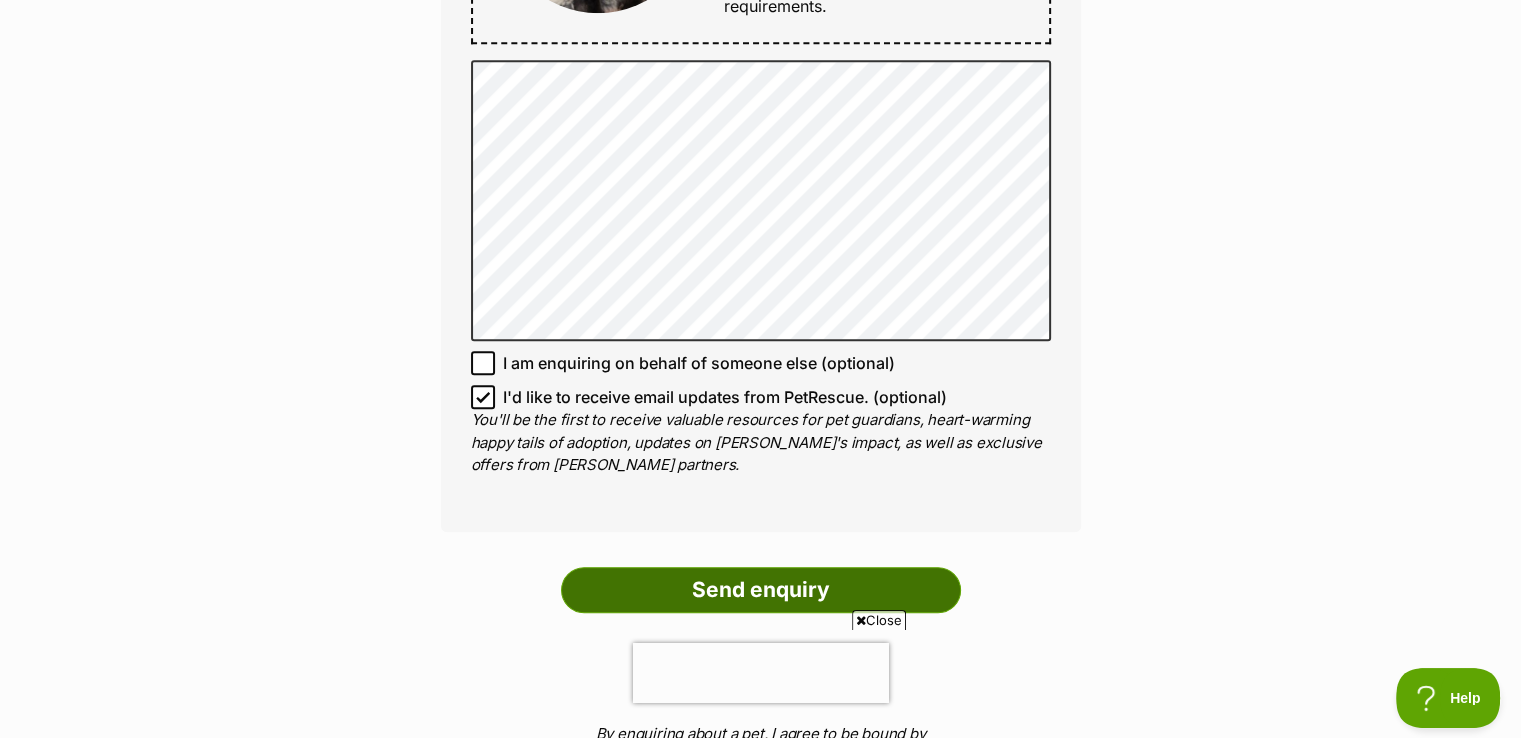 click on "Send enquiry" at bounding box center [761, 590] 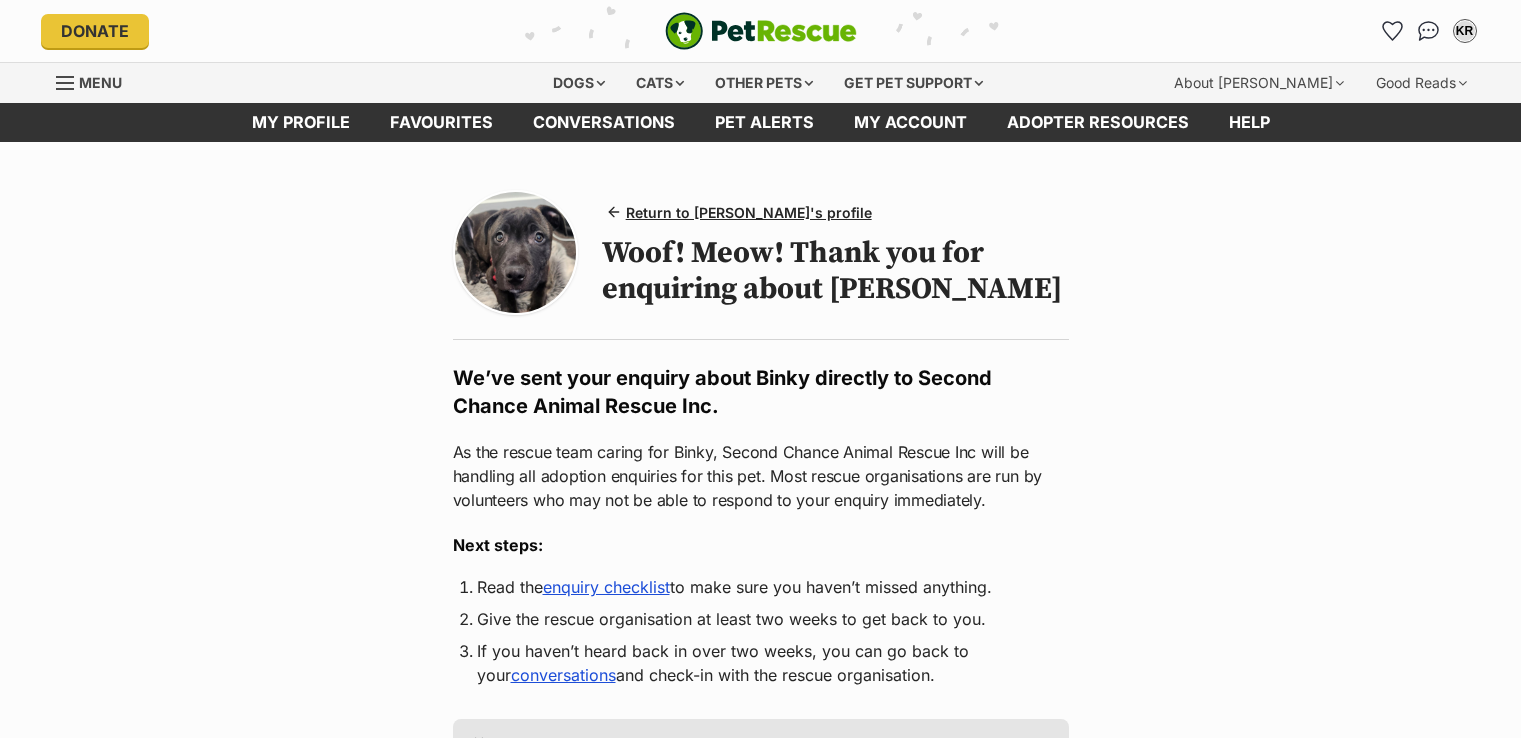 scroll, scrollTop: 0, scrollLeft: 0, axis: both 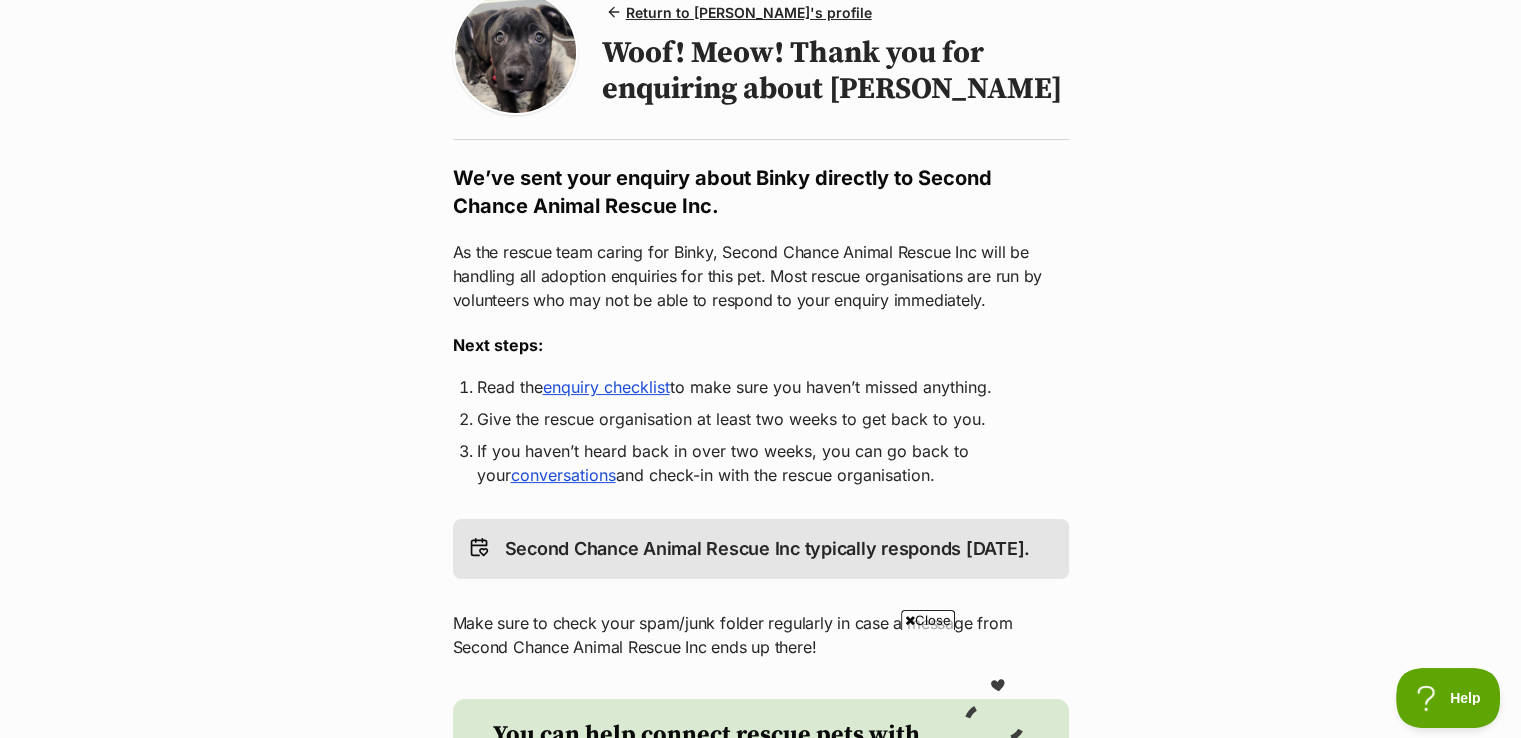 click on "enquiry checklist" at bounding box center (606, 387) 